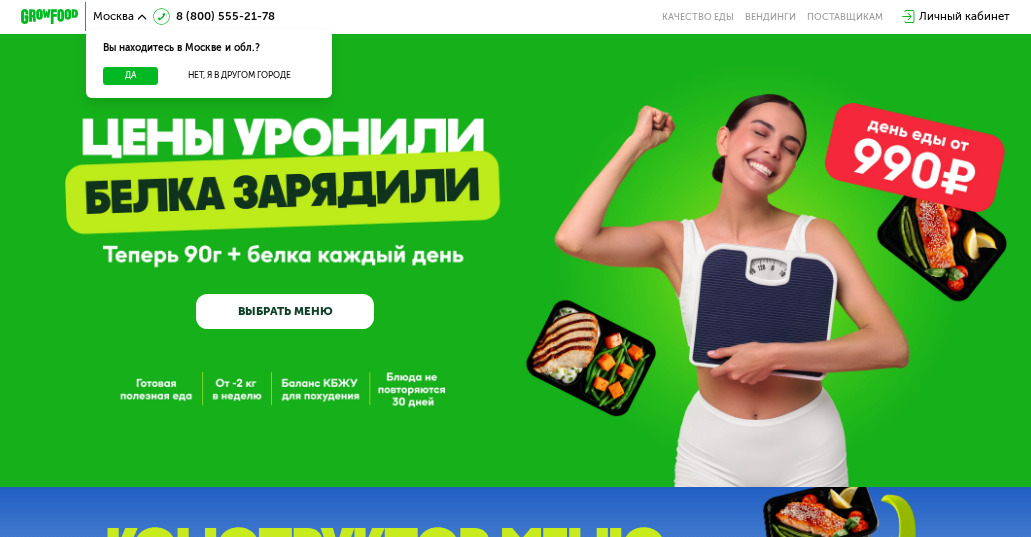 scroll, scrollTop: 0, scrollLeft: 0, axis: both 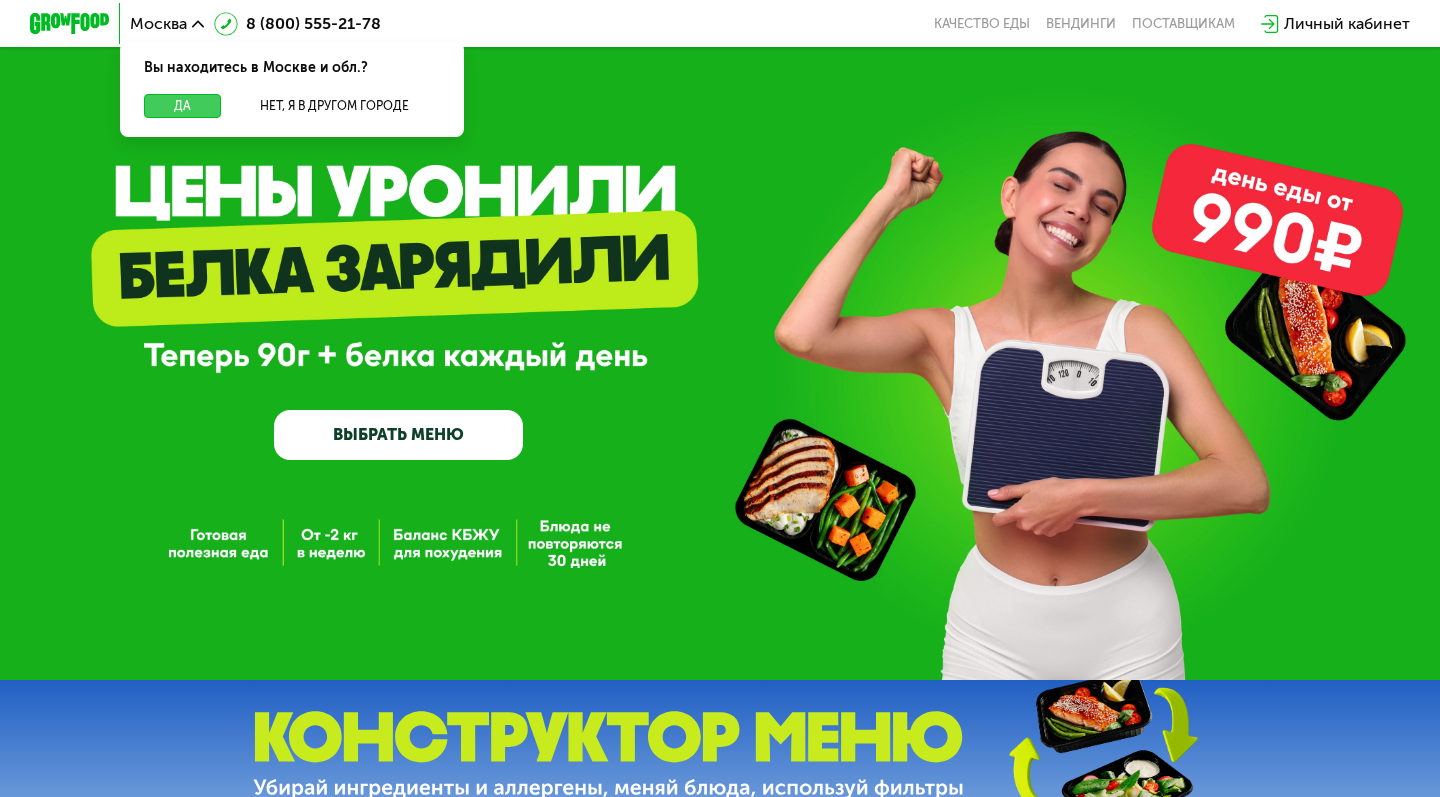 click on "Да" at bounding box center [182, 106] 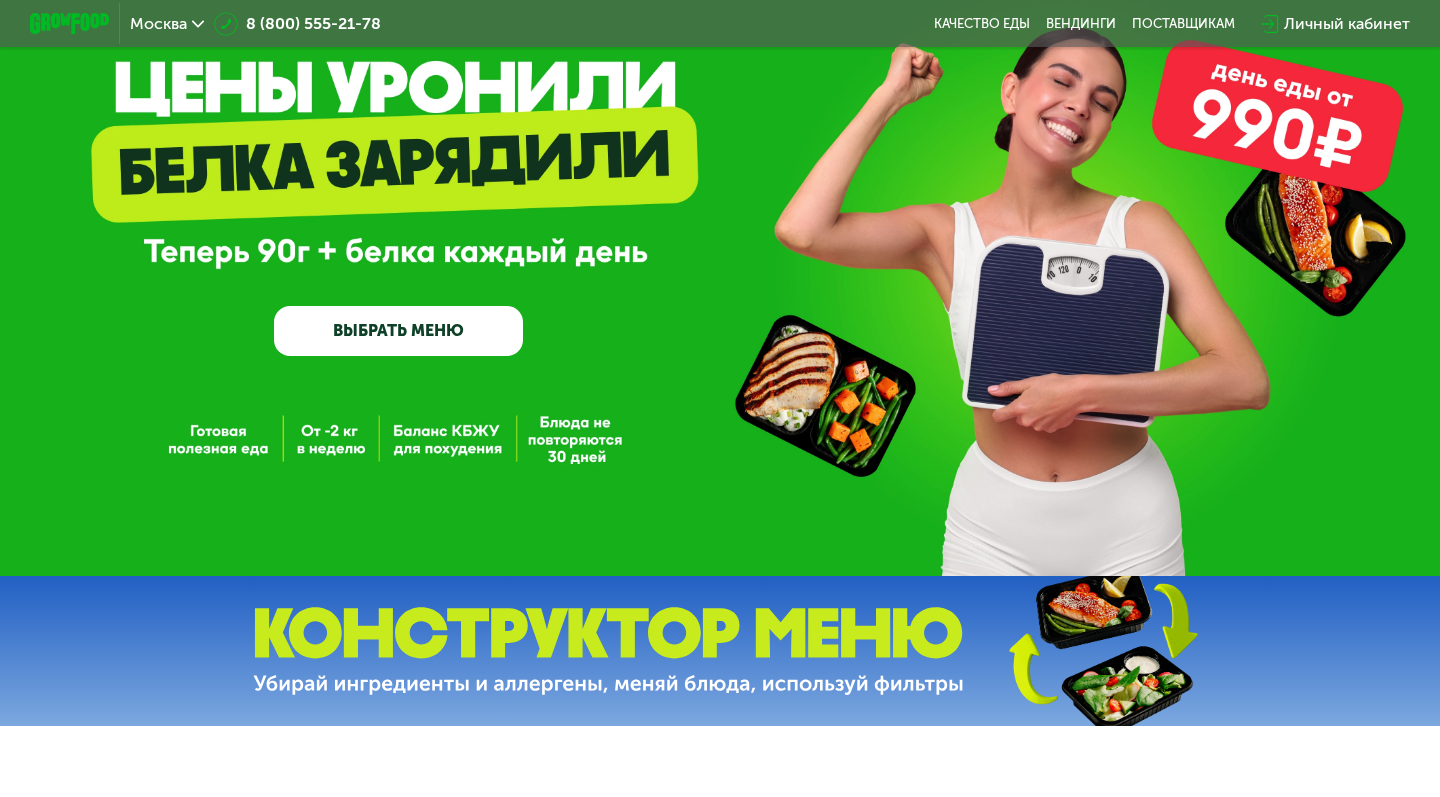 scroll, scrollTop: 108, scrollLeft: 0, axis: vertical 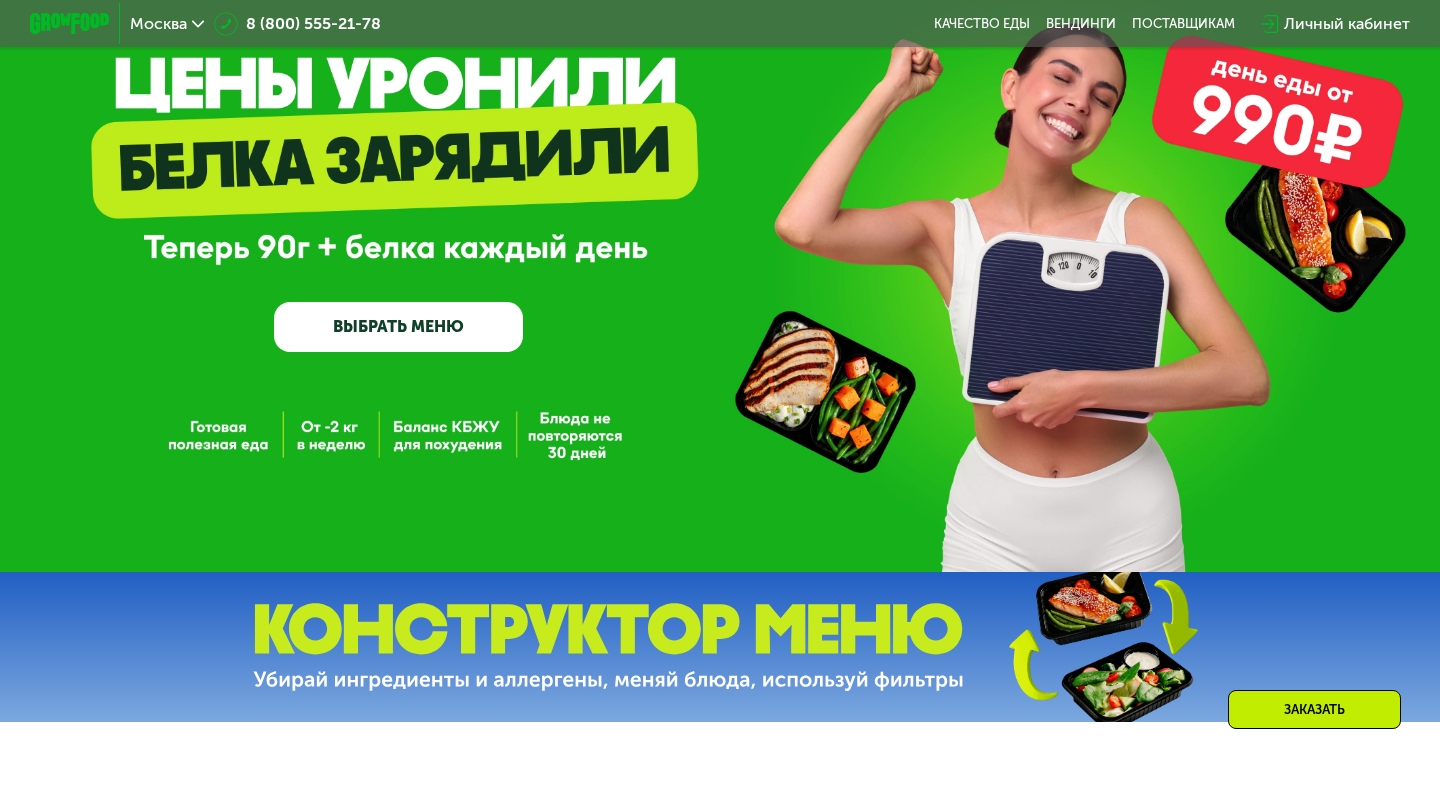 click on "ВЫБРАТЬ МЕНЮ" at bounding box center [398, 327] 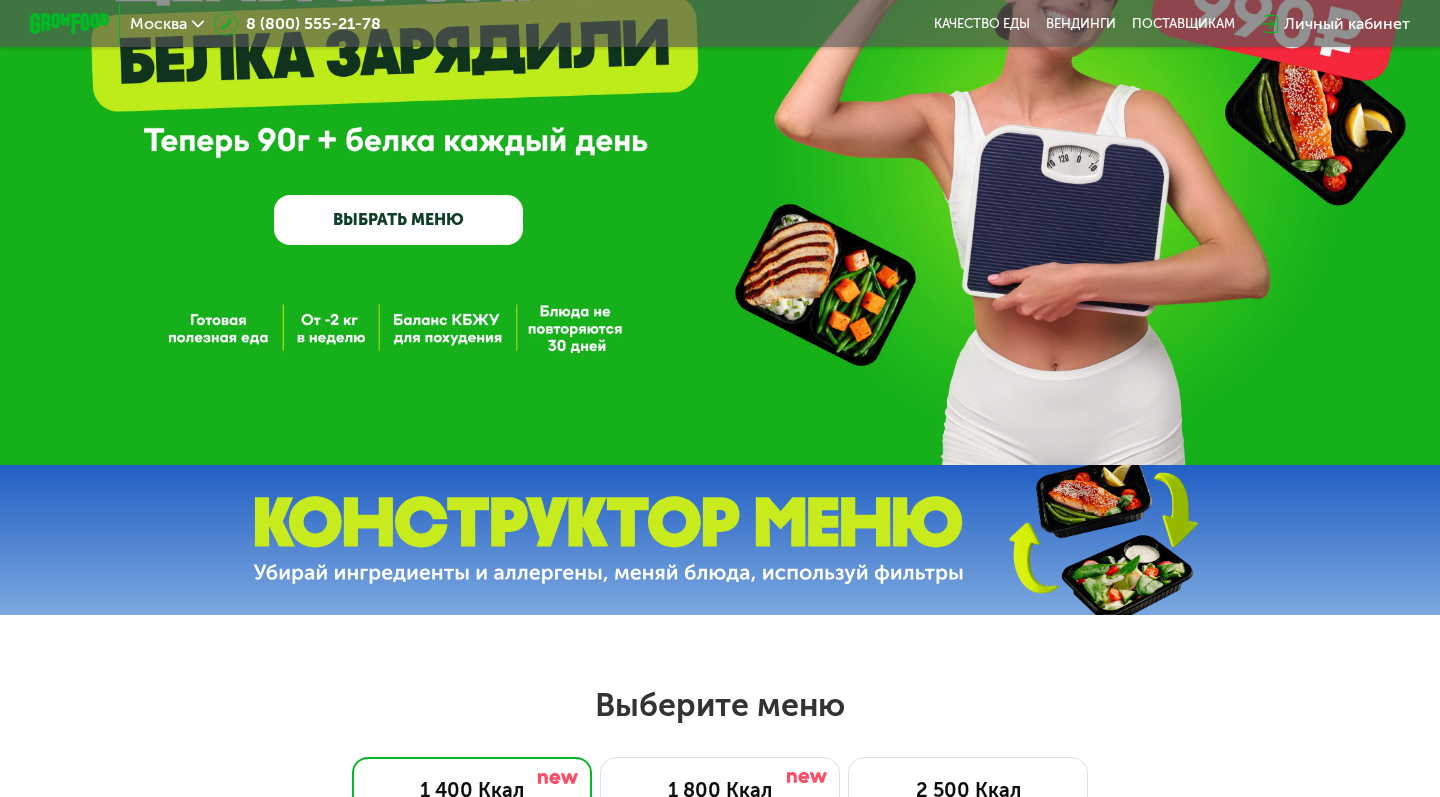 scroll, scrollTop: 0, scrollLeft: 0, axis: both 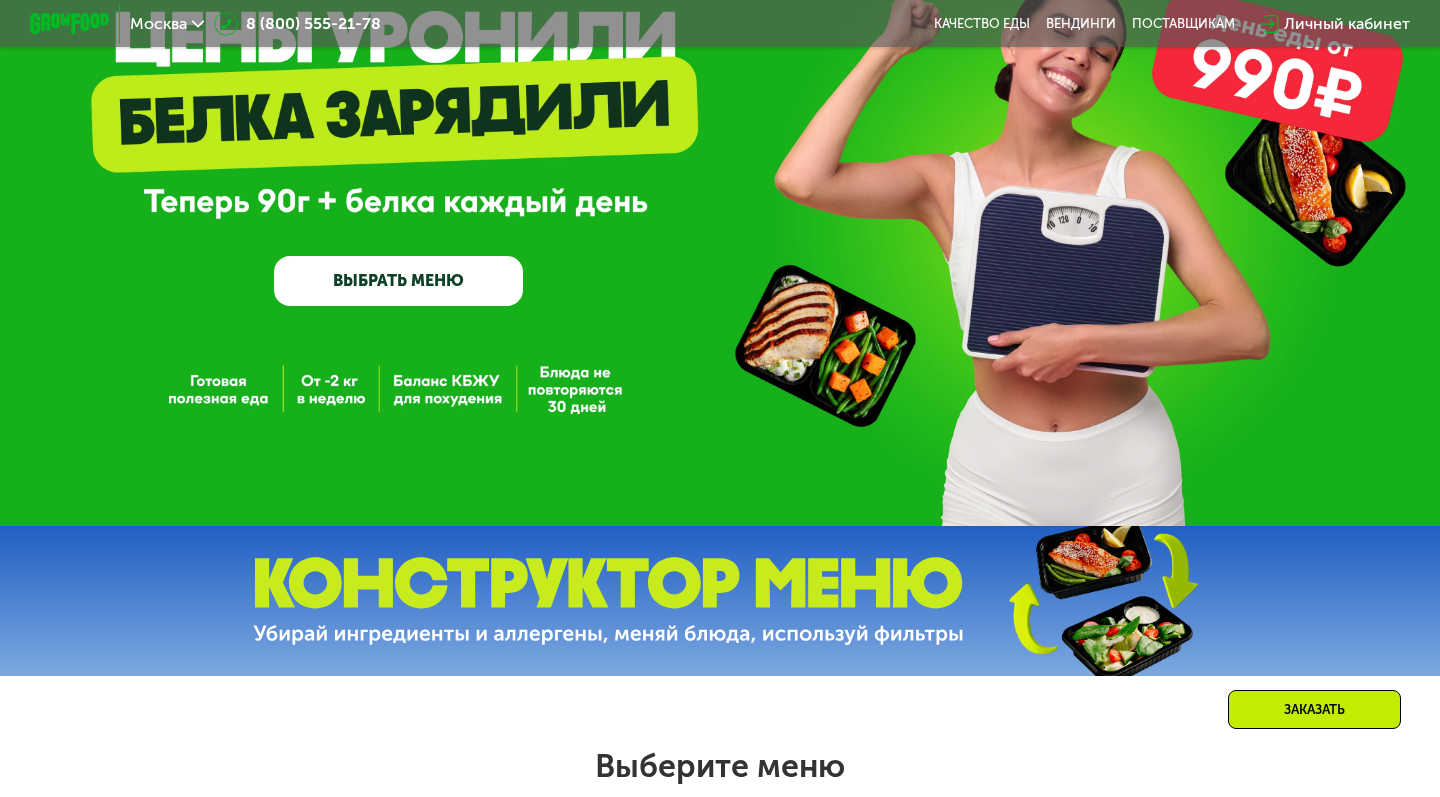 click on "ВЫБРАТЬ МЕНЮ" at bounding box center (398, 281) 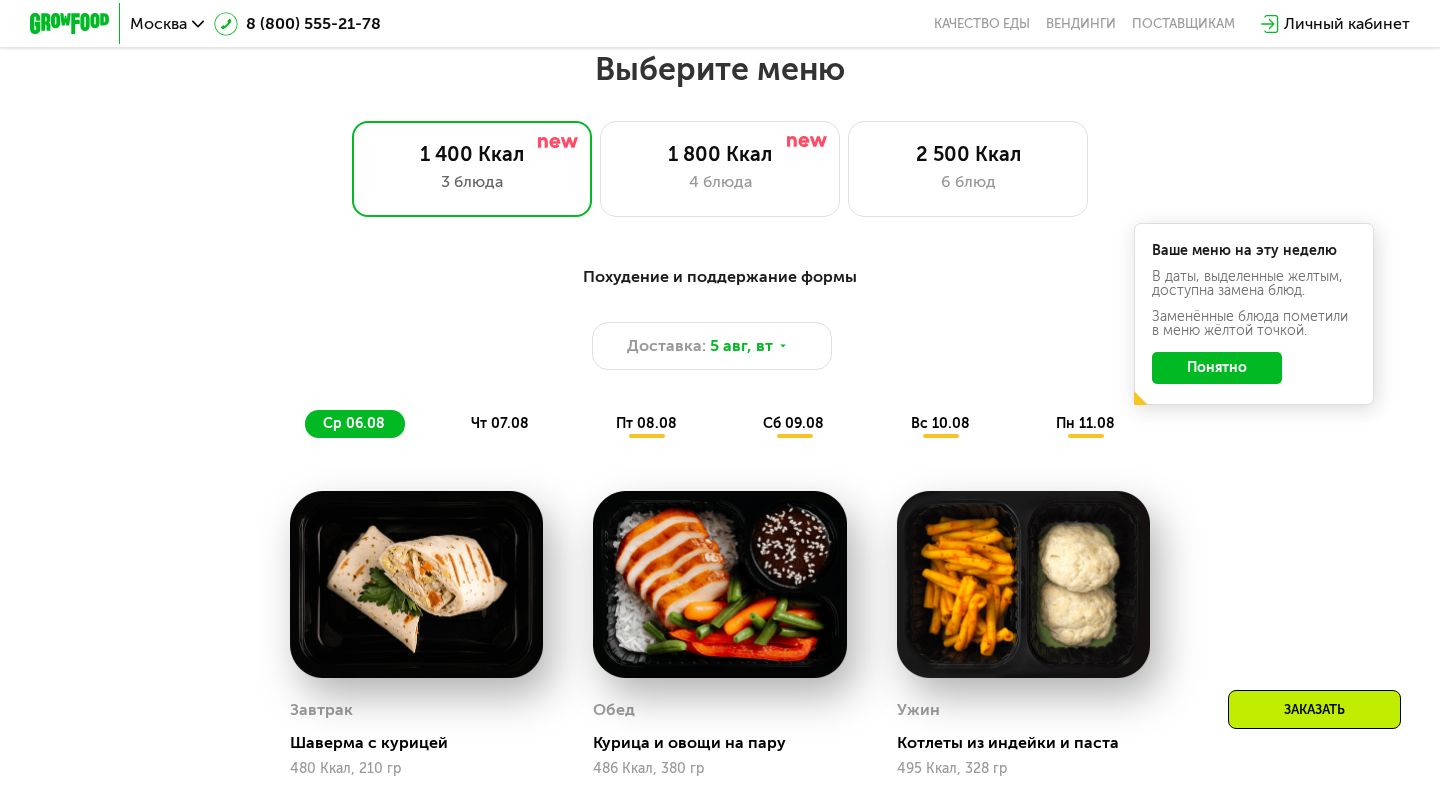 scroll, scrollTop: 852, scrollLeft: 0, axis: vertical 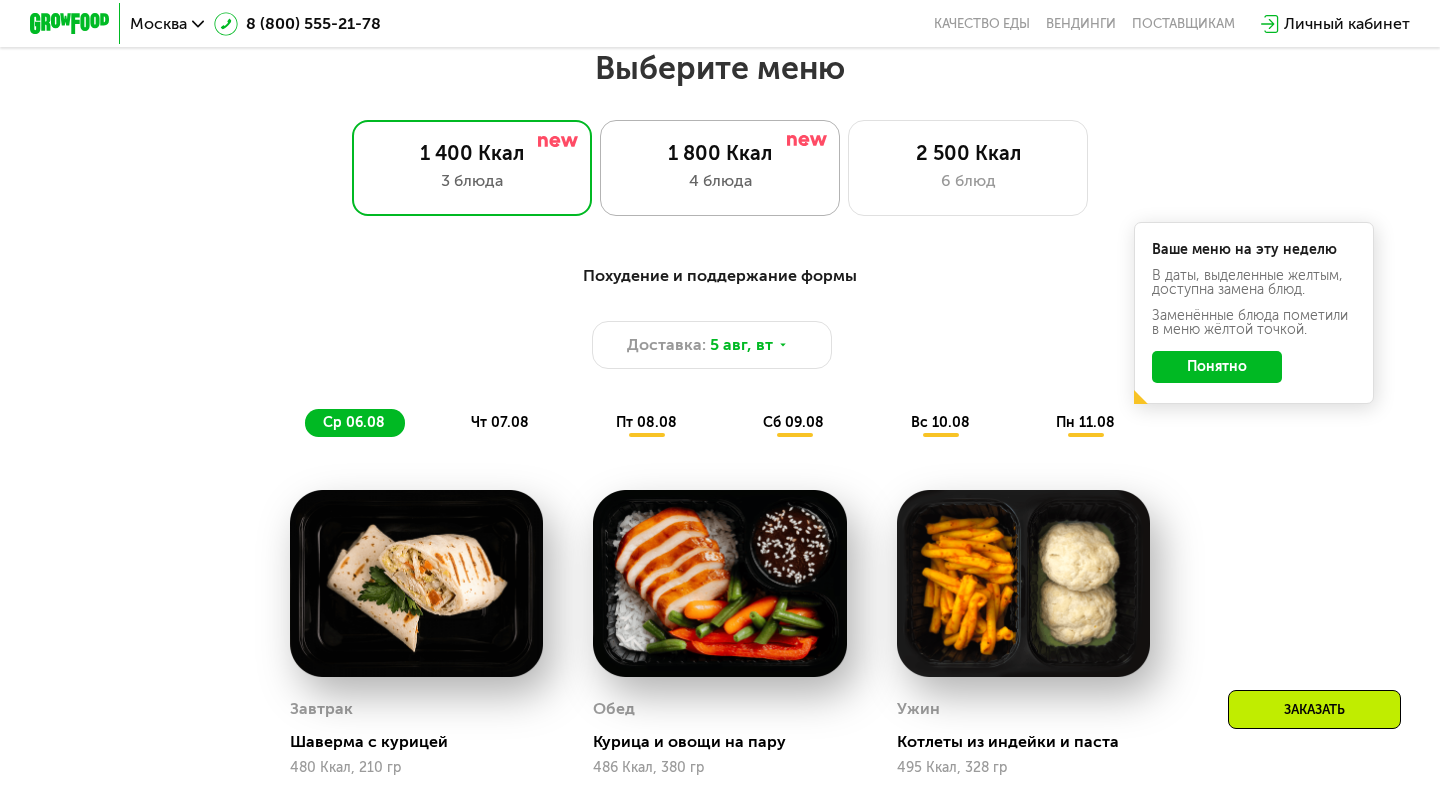 click on "4 блюда" at bounding box center (720, 181) 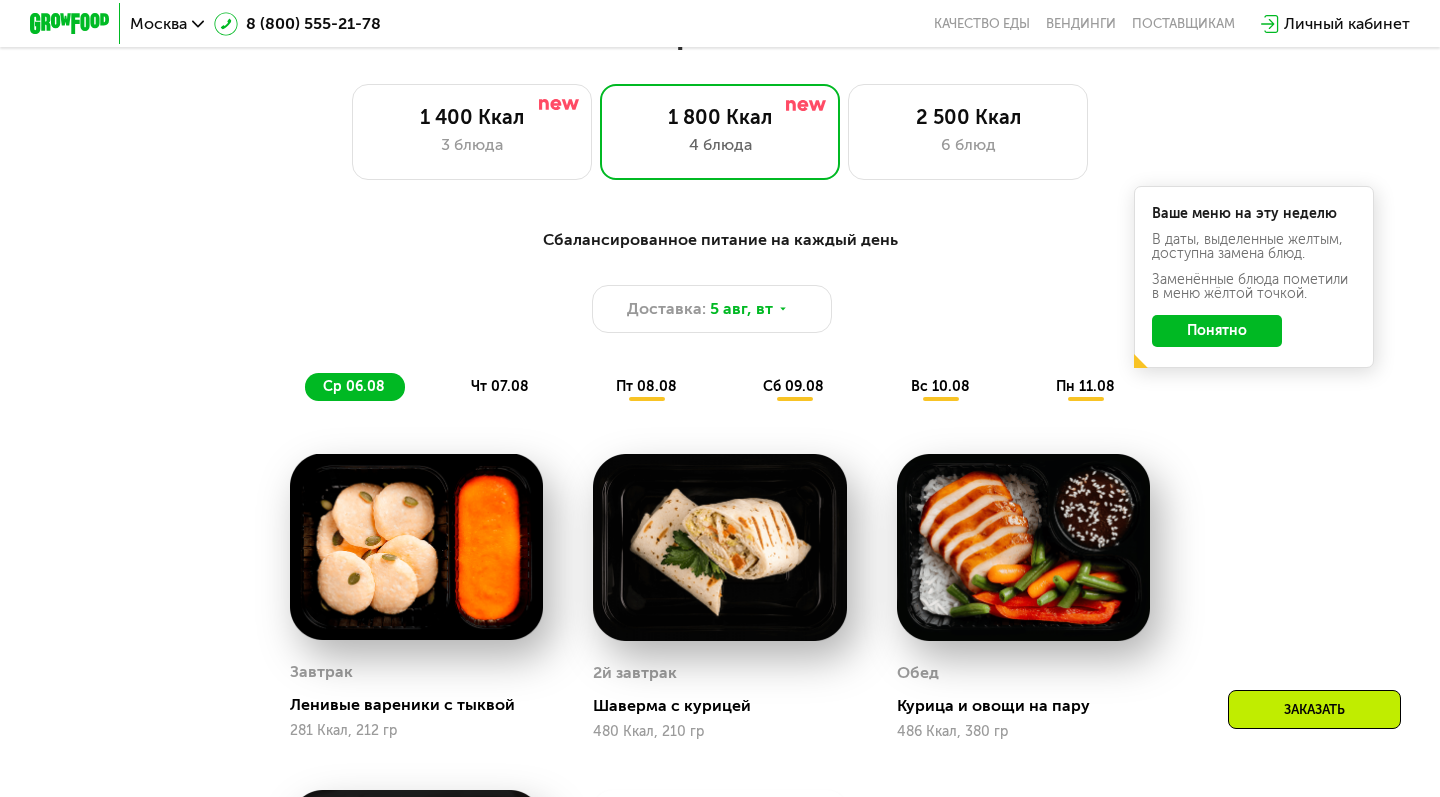 scroll, scrollTop: 885, scrollLeft: 0, axis: vertical 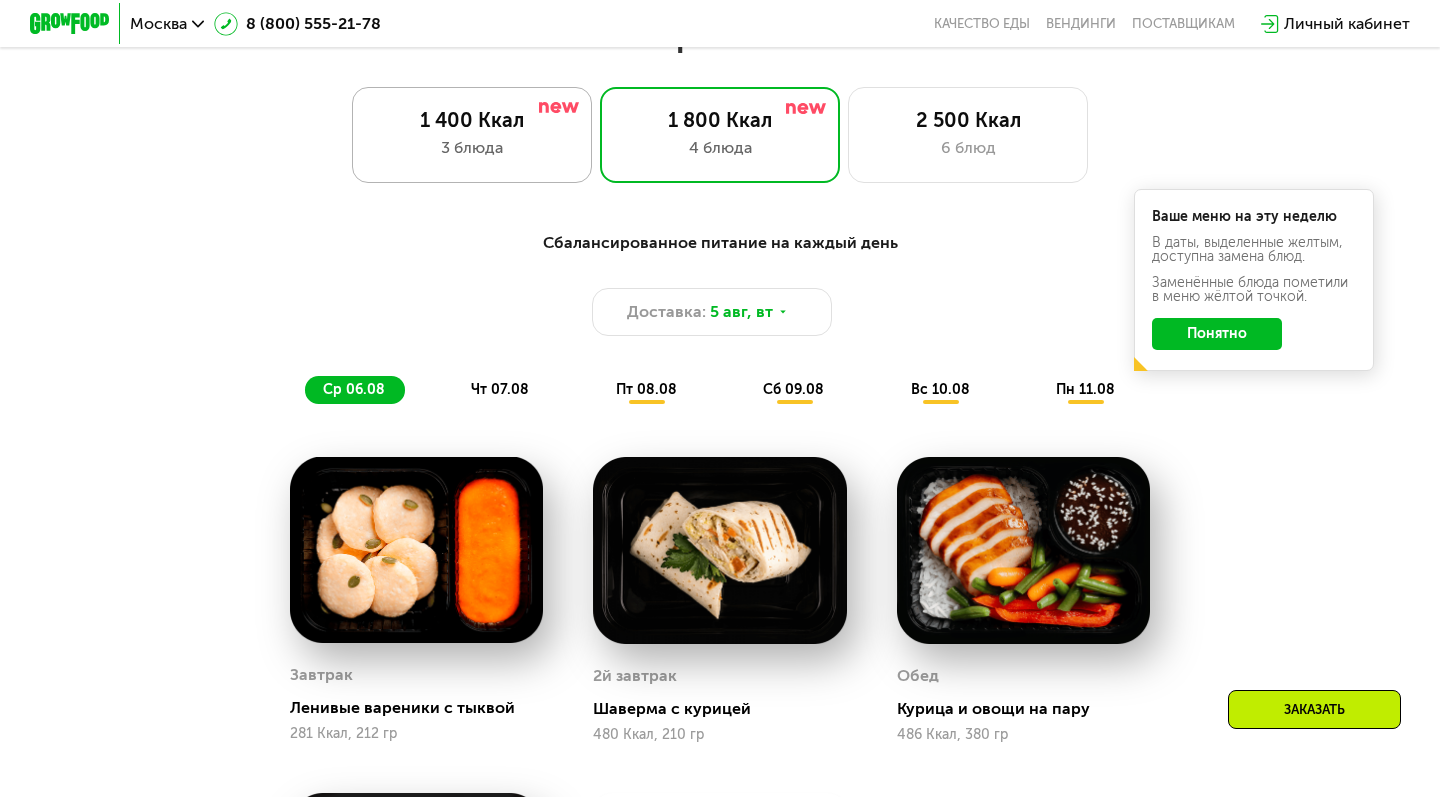 click on "1 400 Ккал 3 блюда" 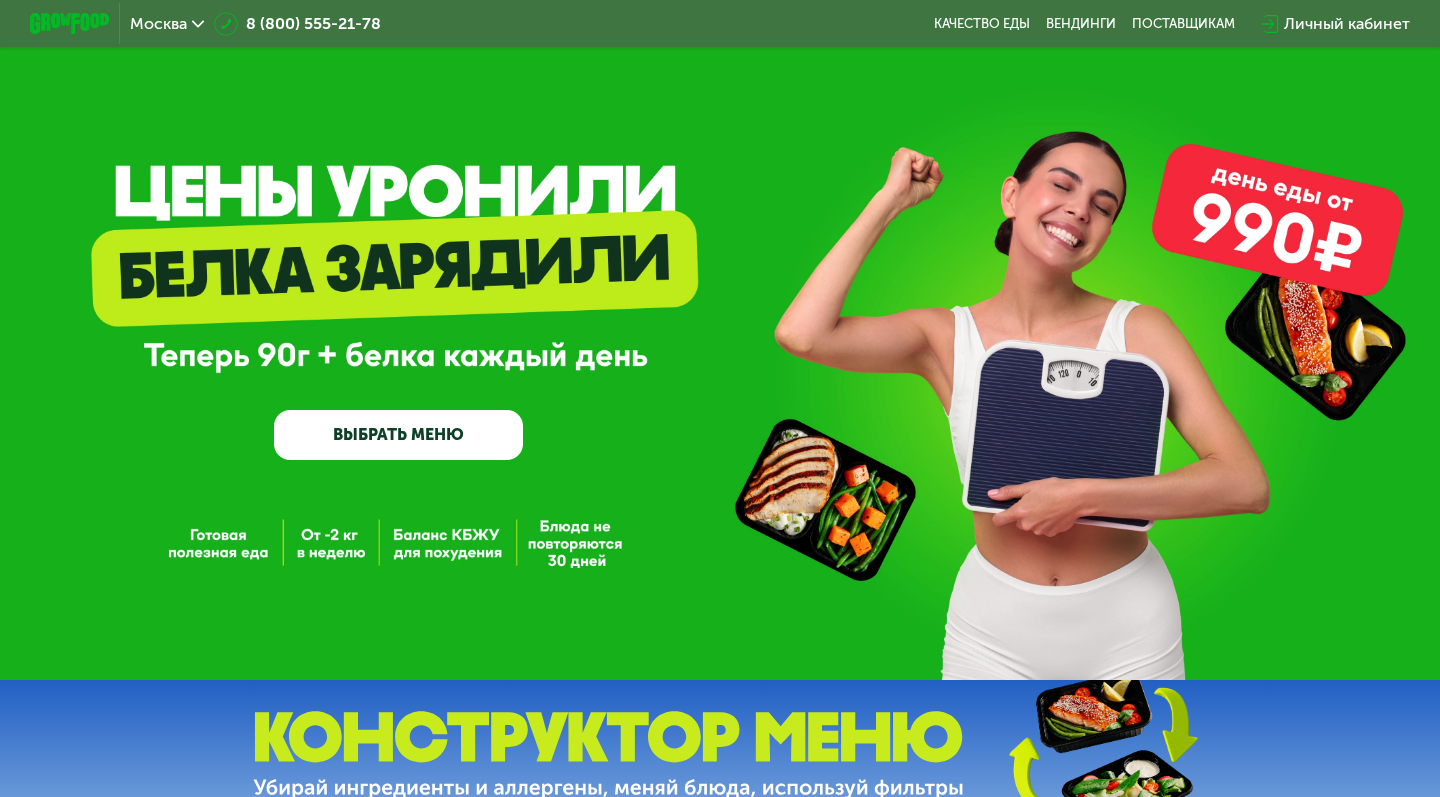 scroll, scrollTop: 0, scrollLeft: 0, axis: both 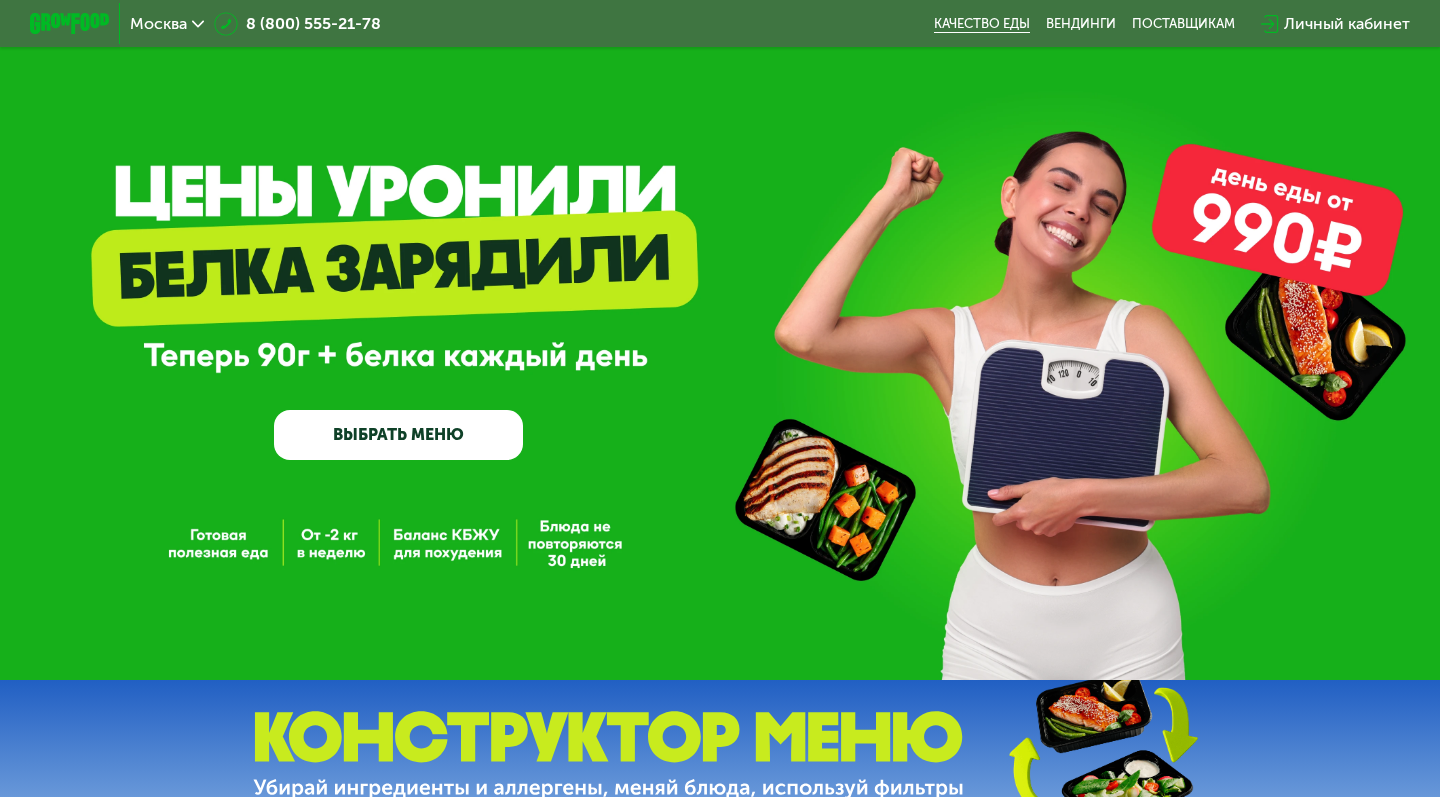 click on "Качество еды" at bounding box center (982, 24) 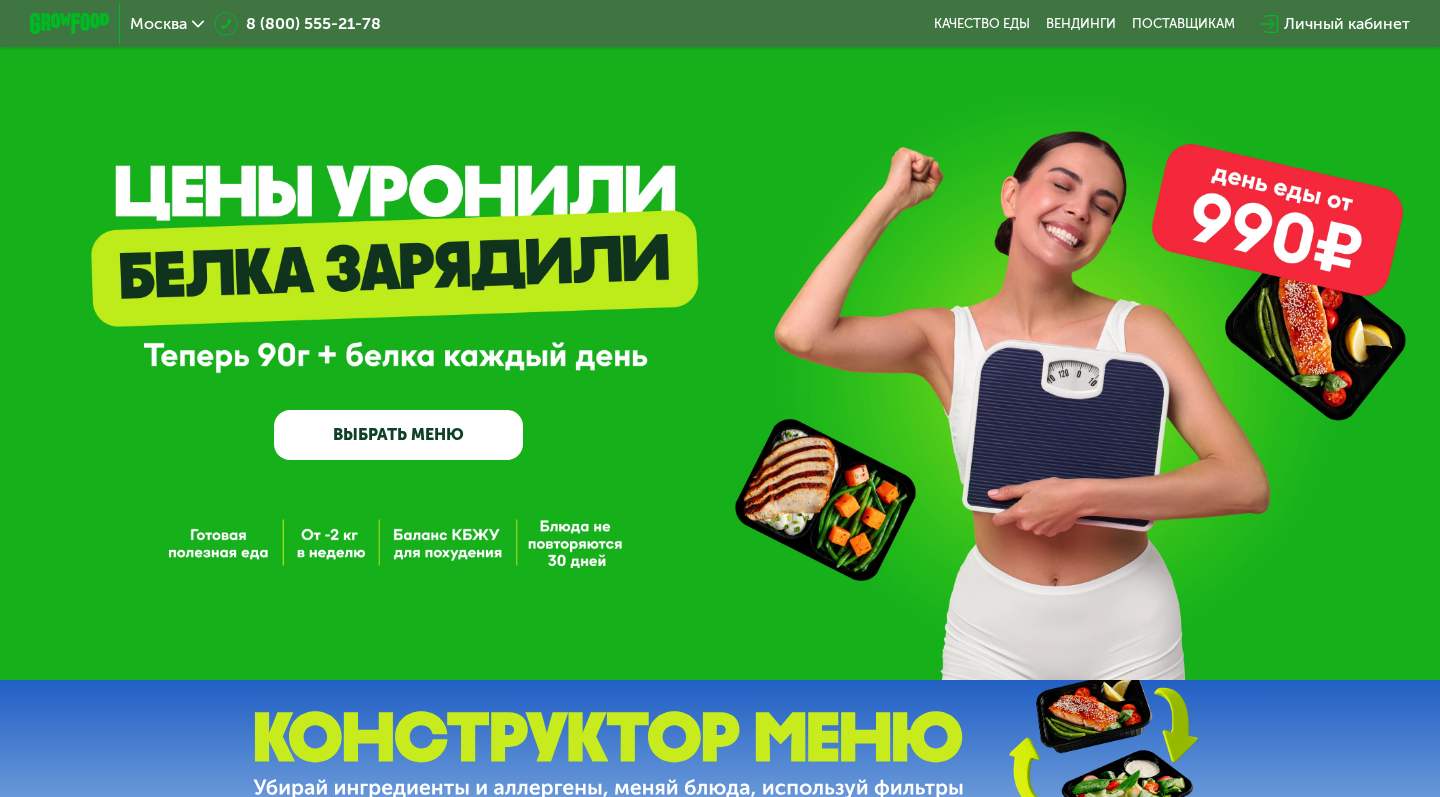 scroll, scrollTop: 0, scrollLeft: 0, axis: both 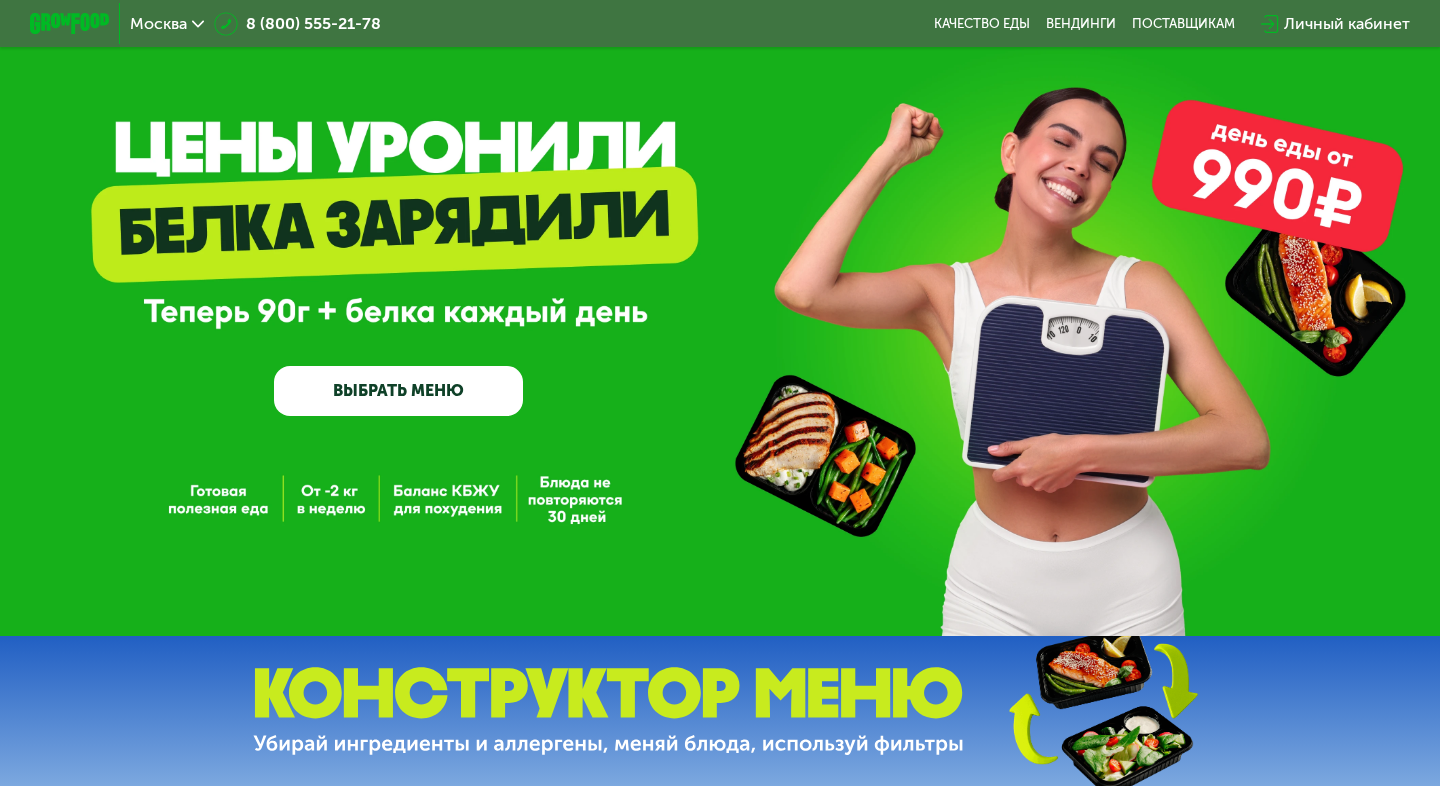 click at bounding box center (608, 711) 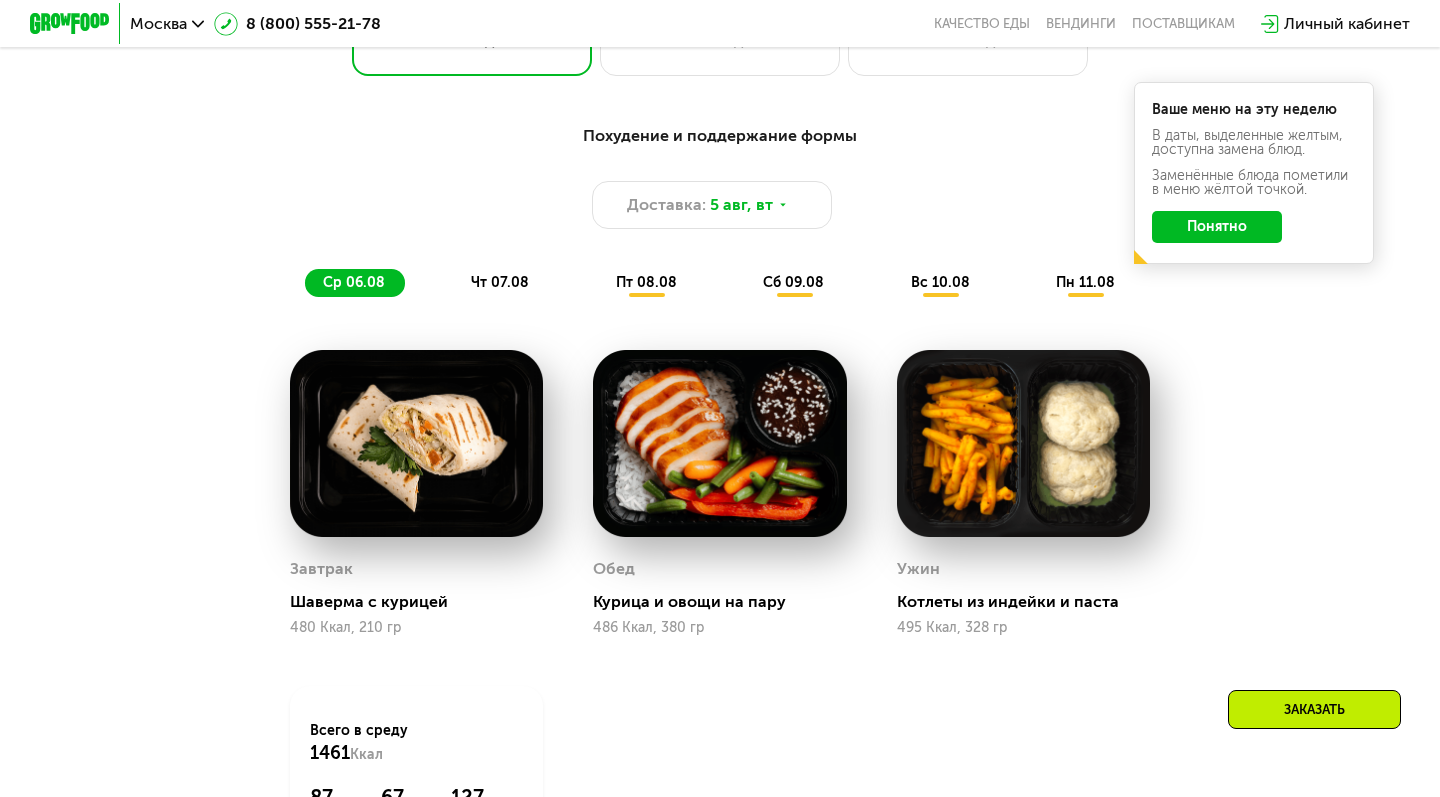 scroll, scrollTop: 1043, scrollLeft: 0, axis: vertical 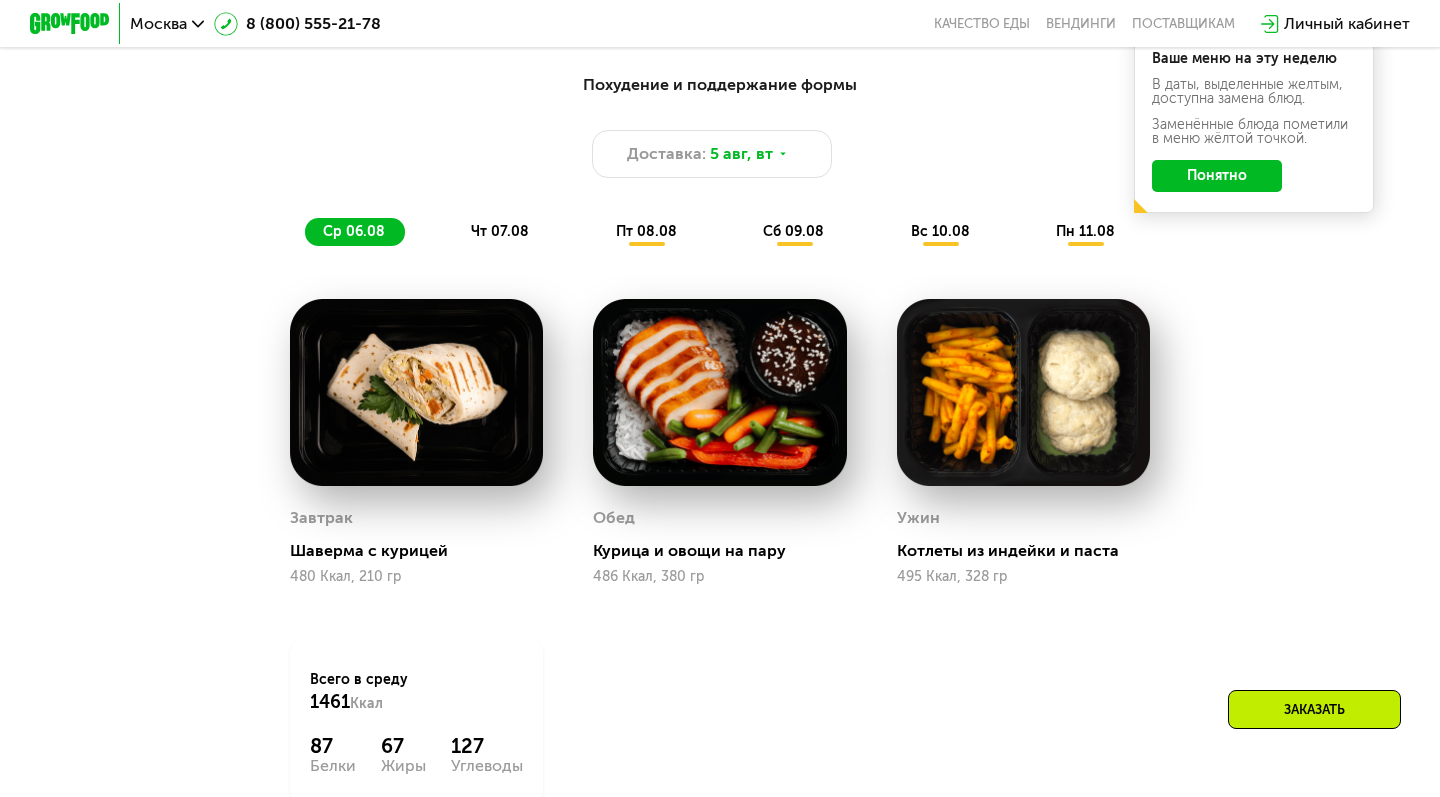 click on "Понятно" 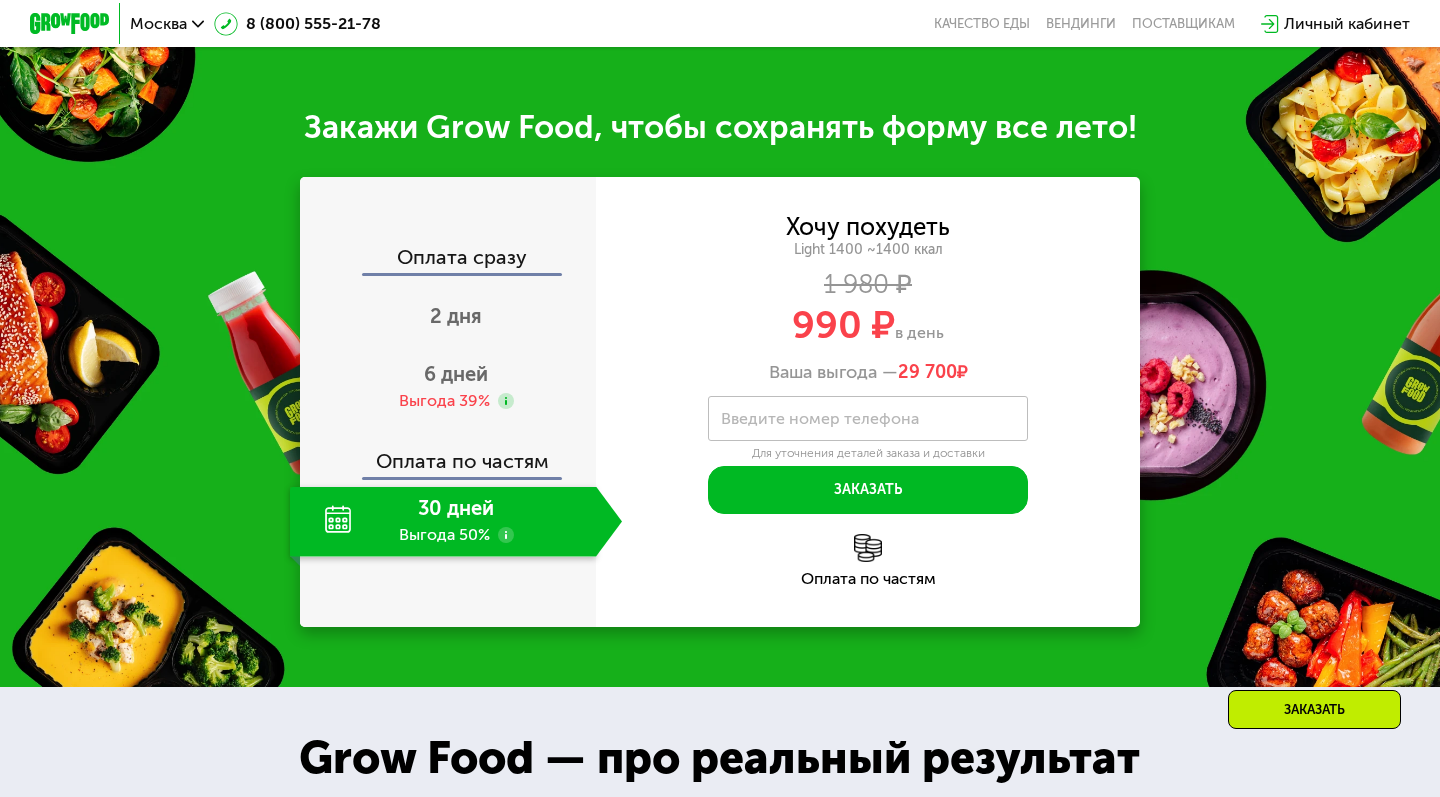 scroll, scrollTop: 1048, scrollLeft: 0, axis: vertical 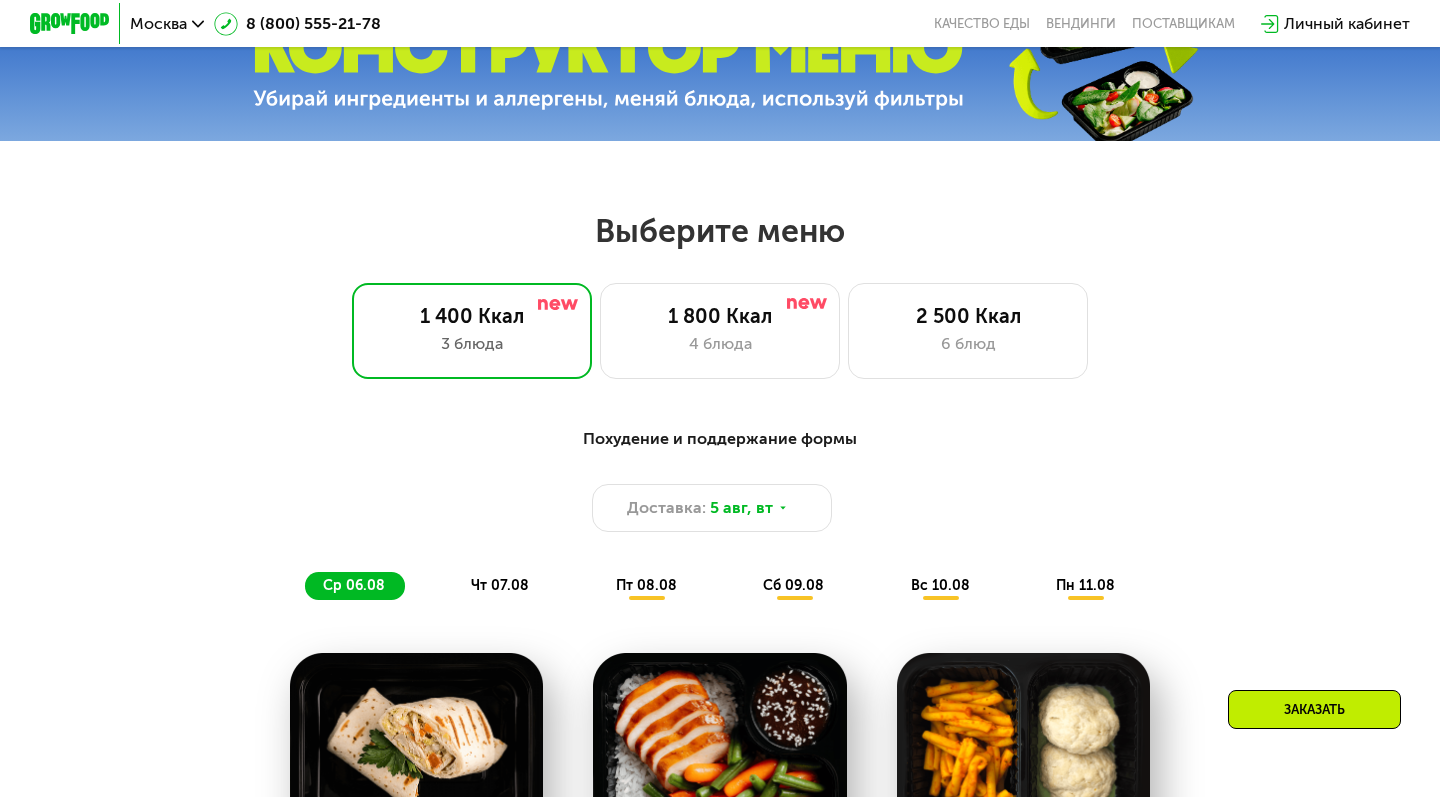 click on "Заказать" at bounding box center [1314, 709] 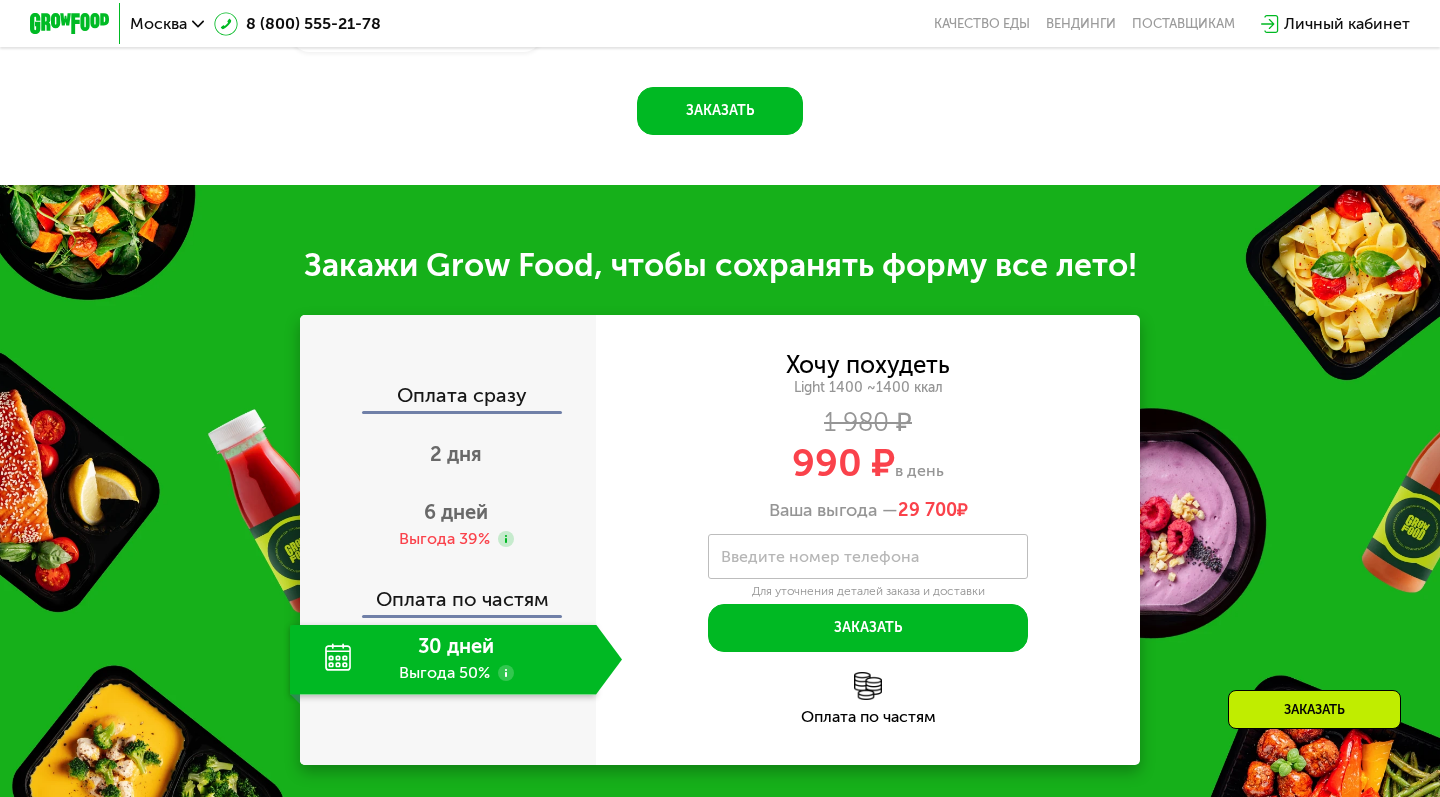 scroll, scrollTop: 1984, scrollLeft: 0, axis: vertical 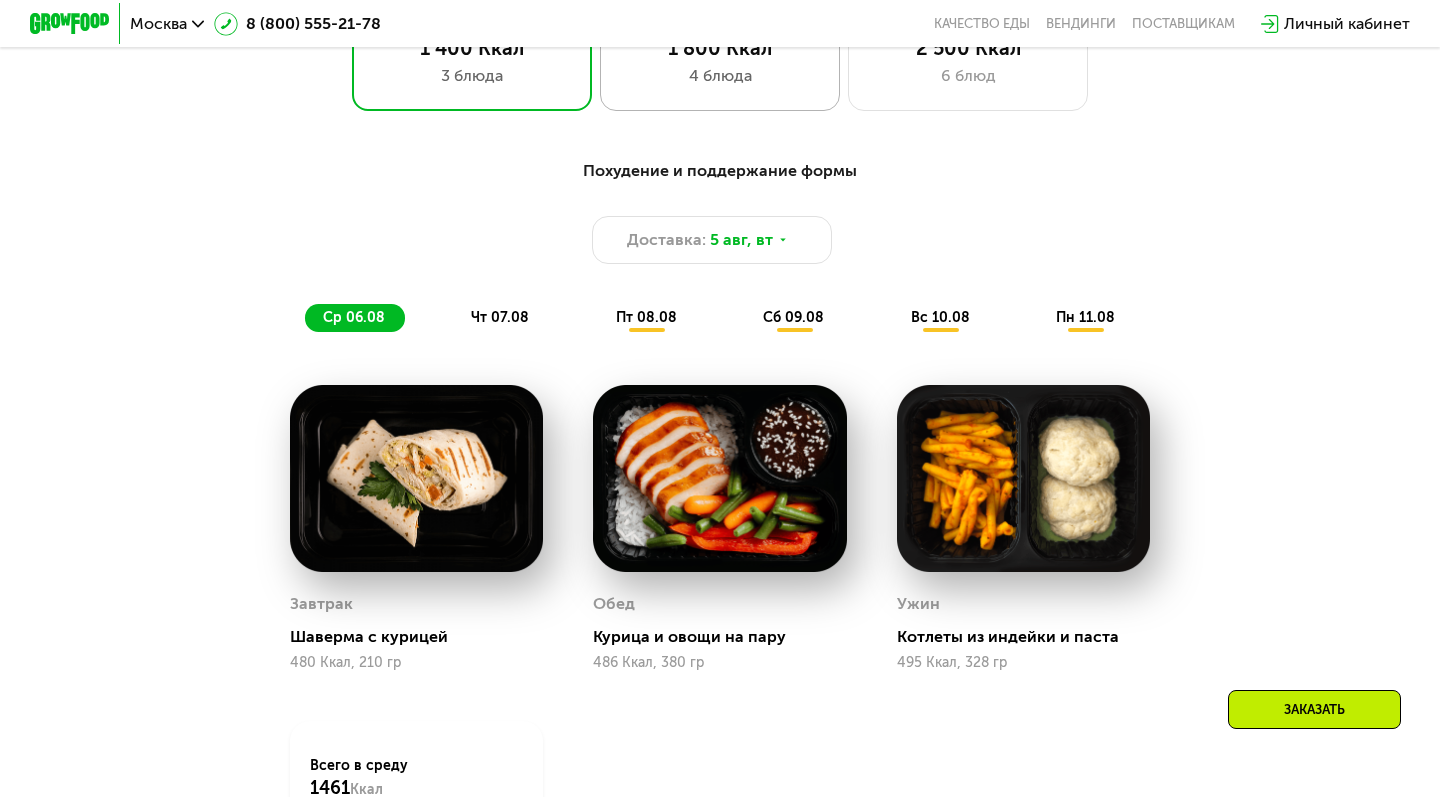 click on "1 800 Ккал 4 блюда" 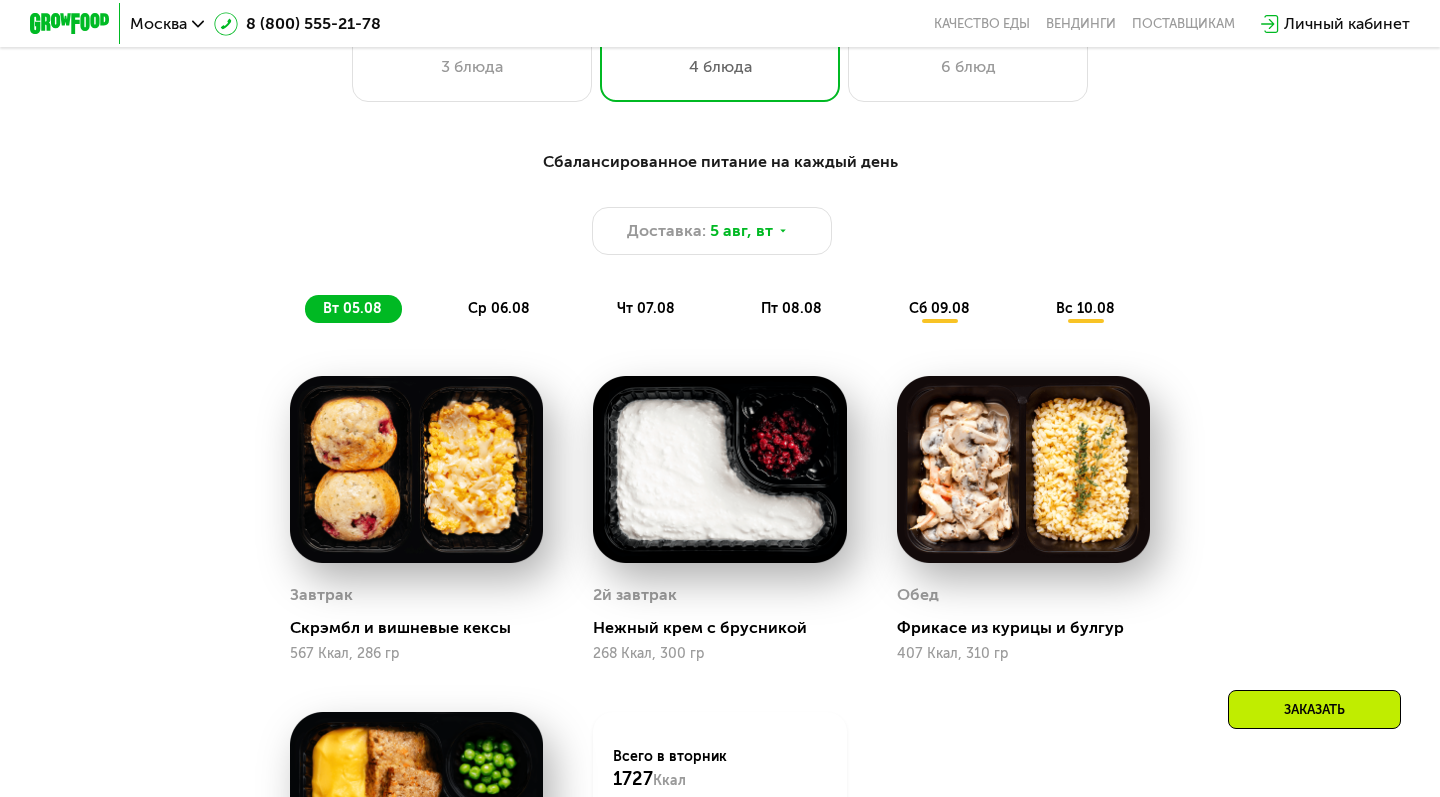 scroll, scrollTop: 817, scrollLeft: 0, axis: vertical 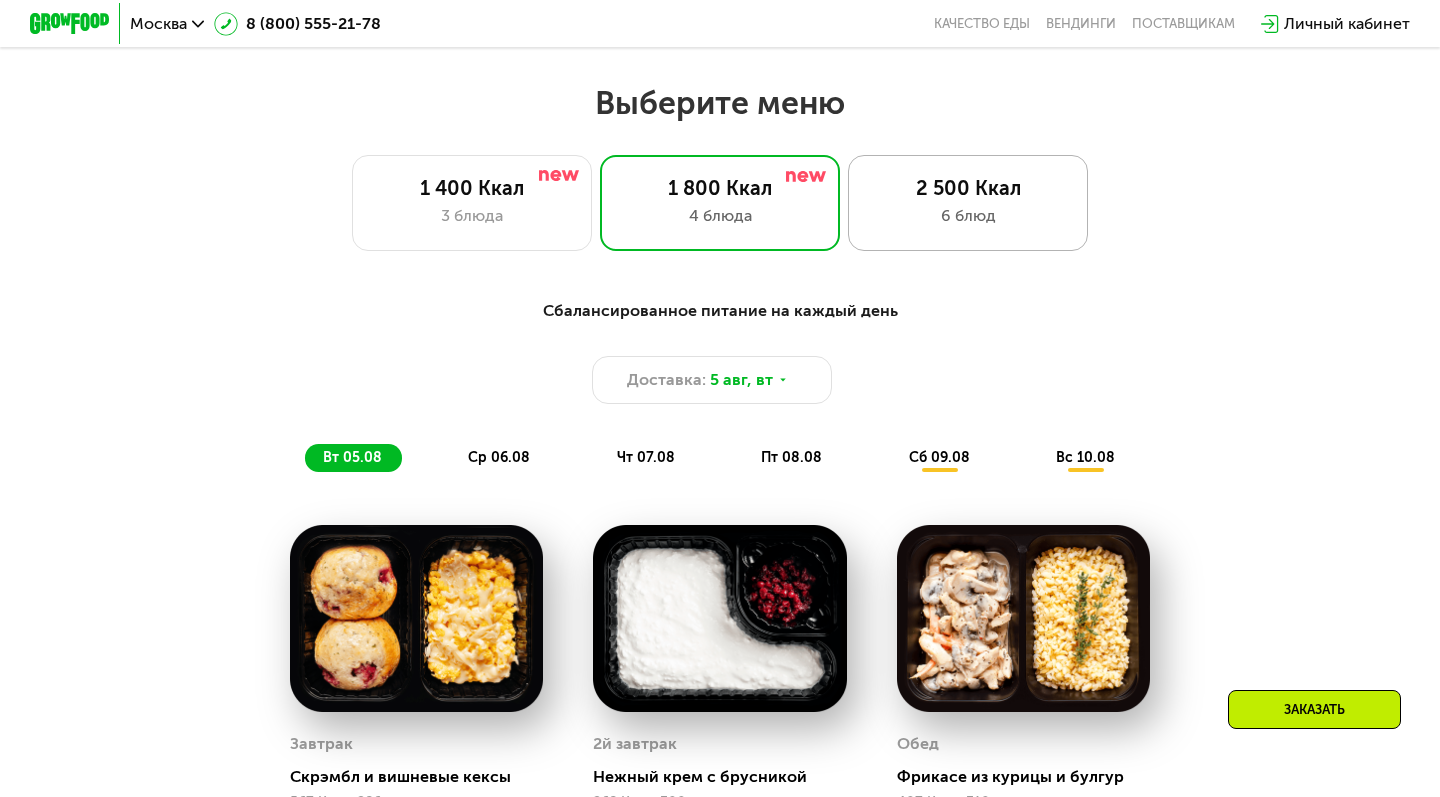 click on "6 блюд" at bounding box center [968, 216] 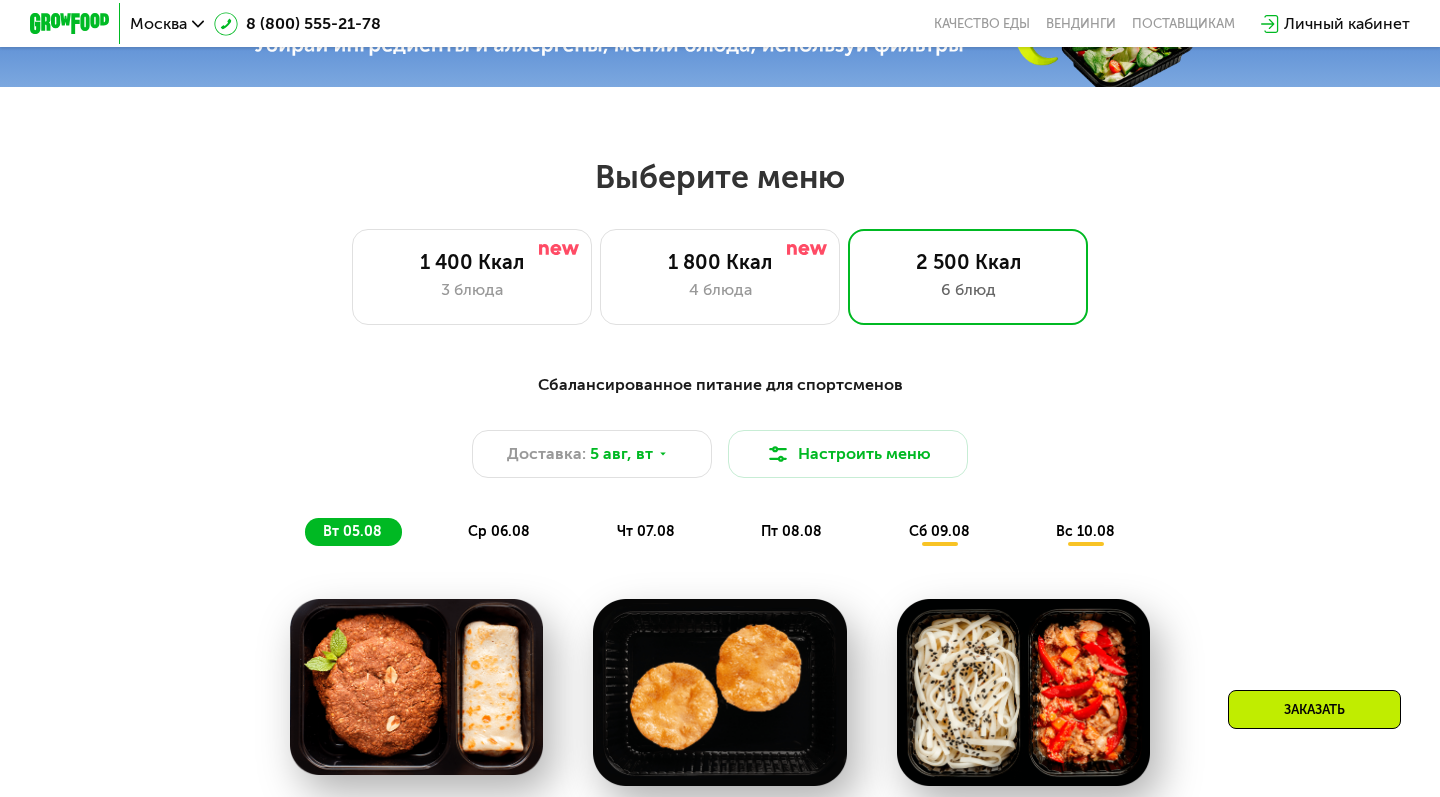 scroll, scrollTop: 623, scrollLeft: 0, axis: vertical 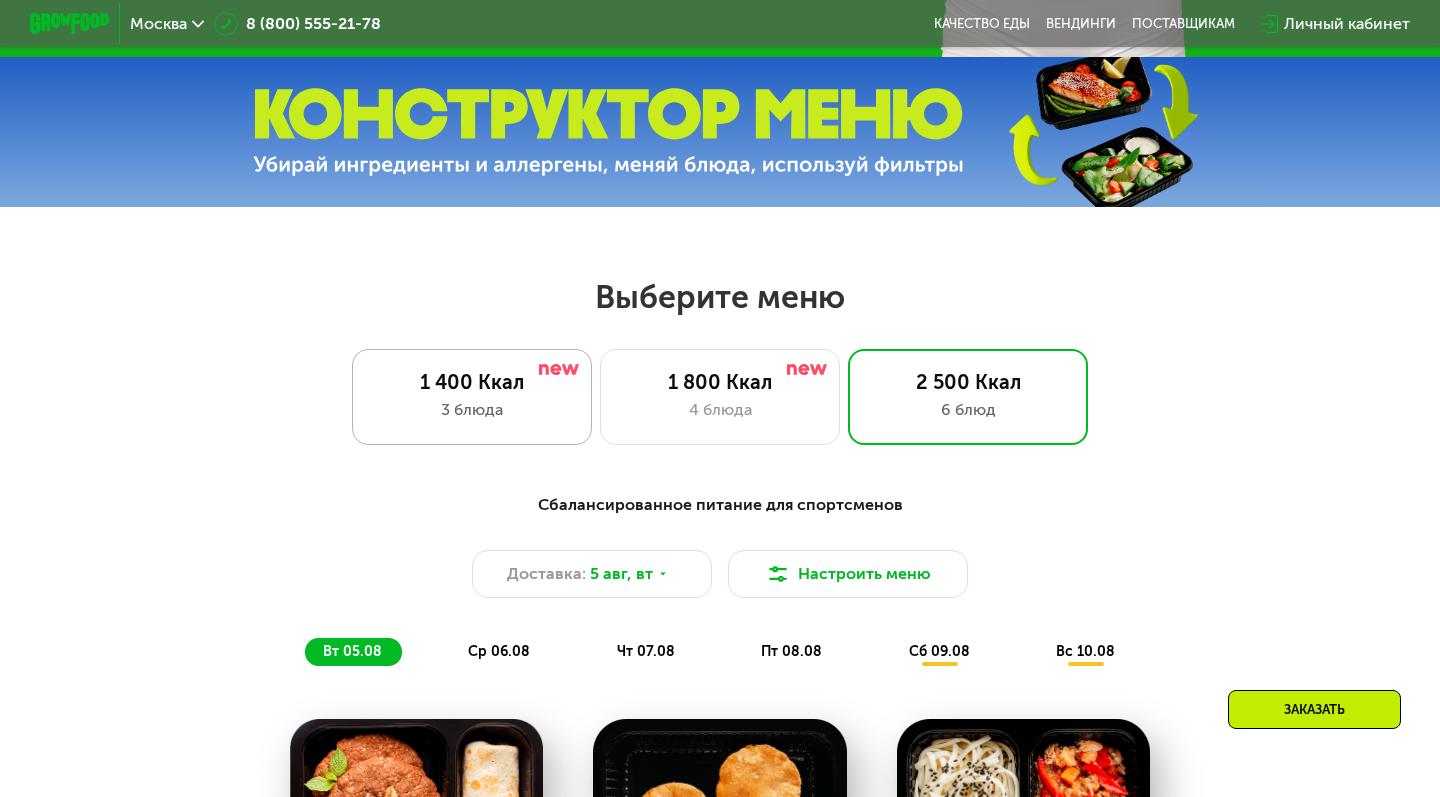 click on "1 400 Ккал" at bounding box center (472, 382) 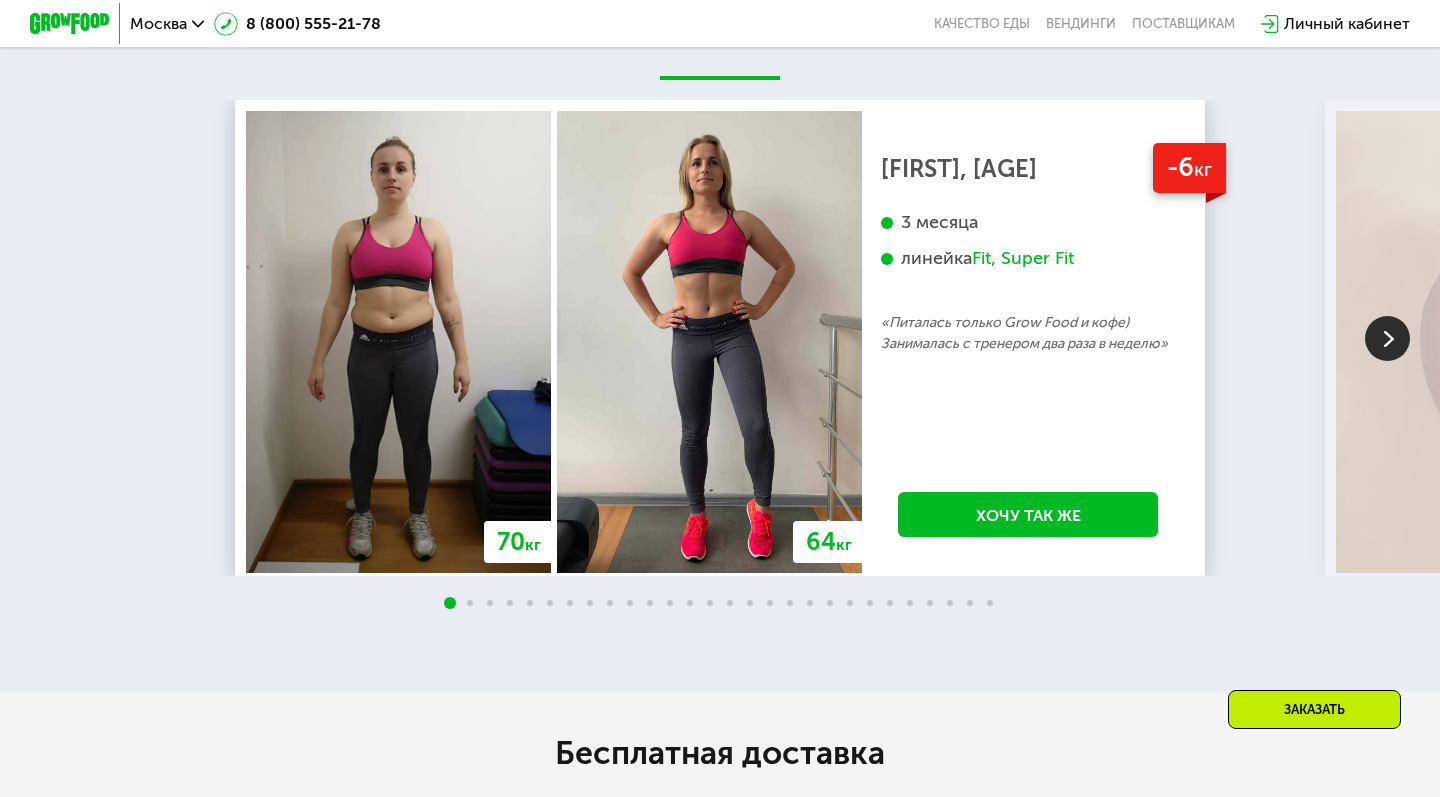 scroll, scrollTop: 3314, scrollLeft: 0, axis: vertical 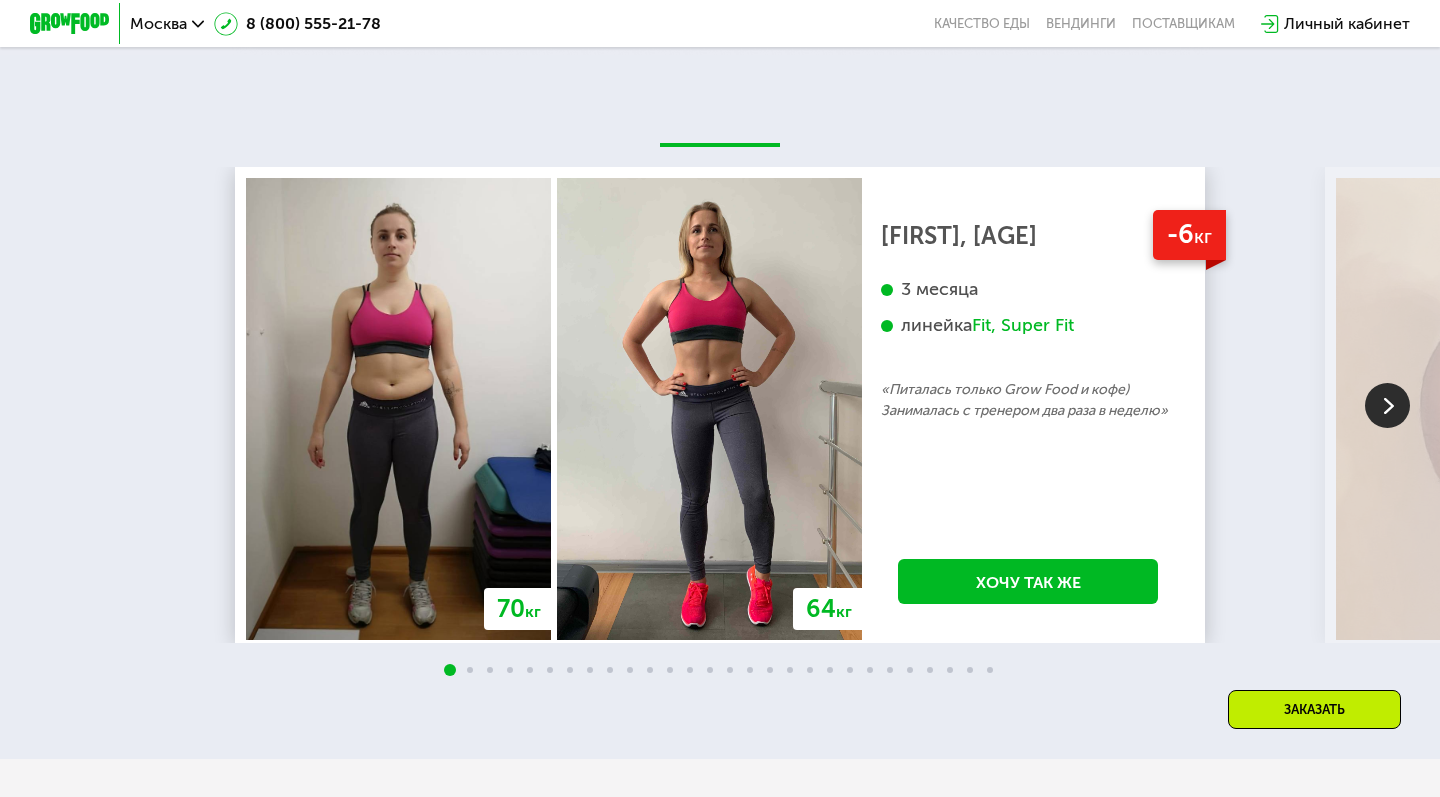 click at bounding box center [1387, 405] 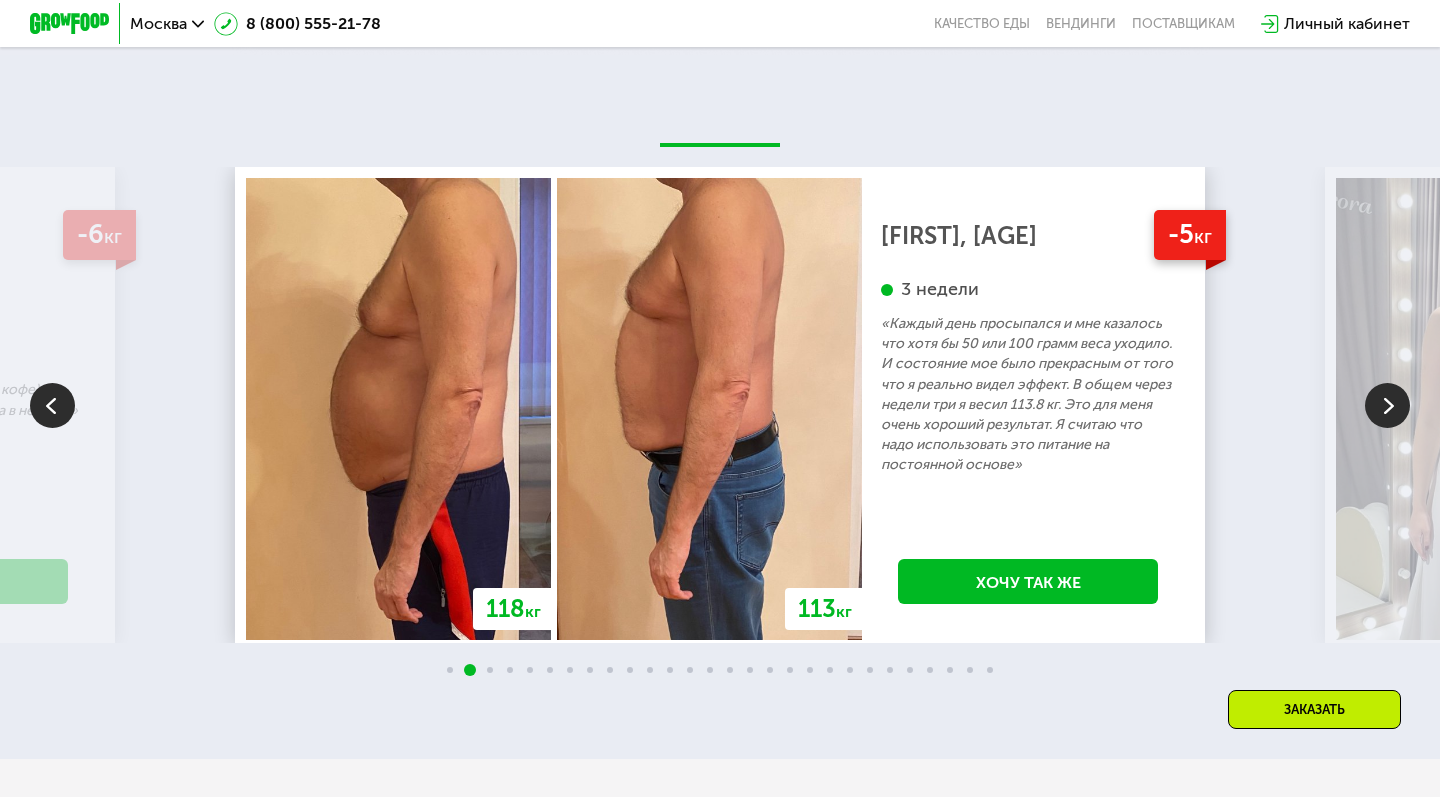 click at bounding box center (1387, 405) 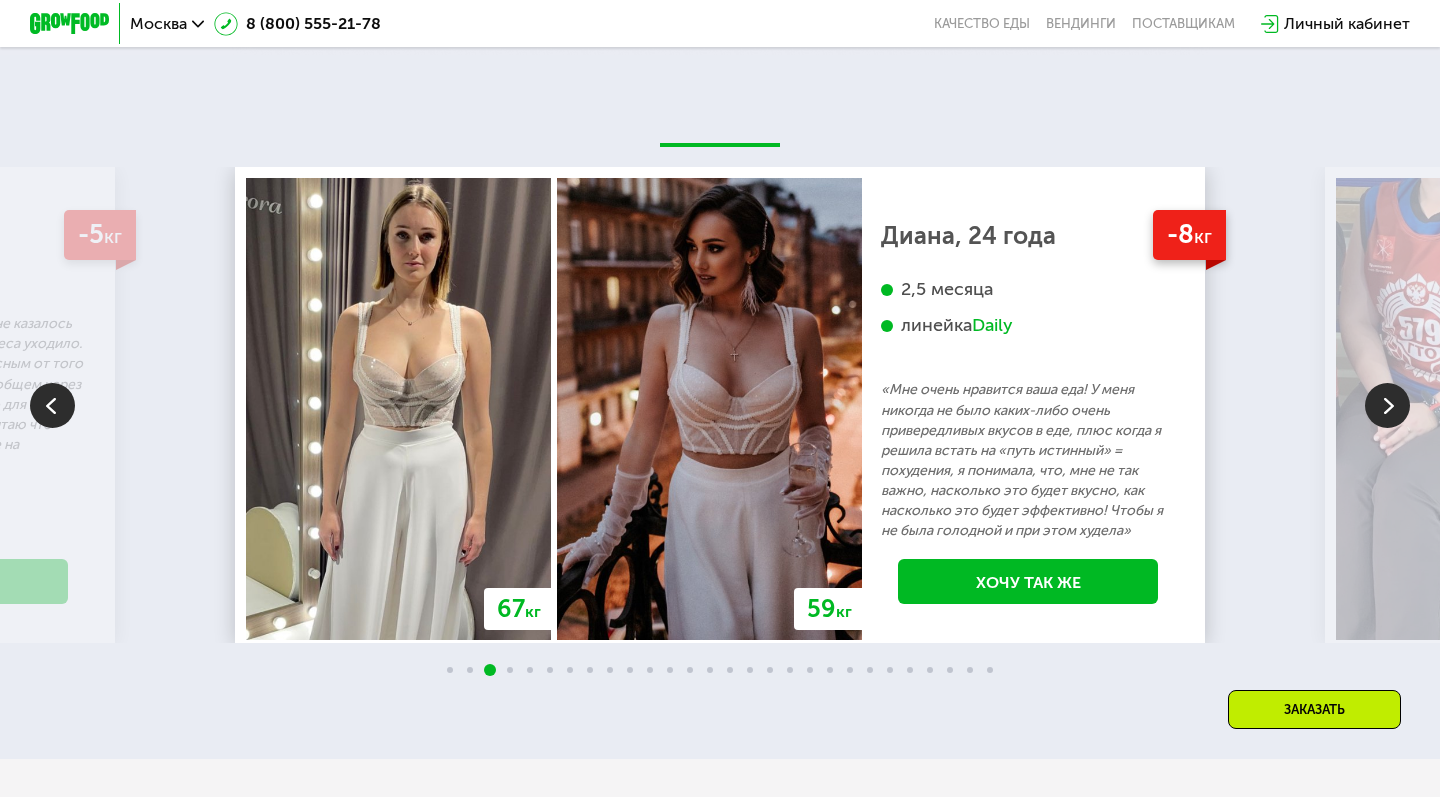click at bounding box center [1387, 405] 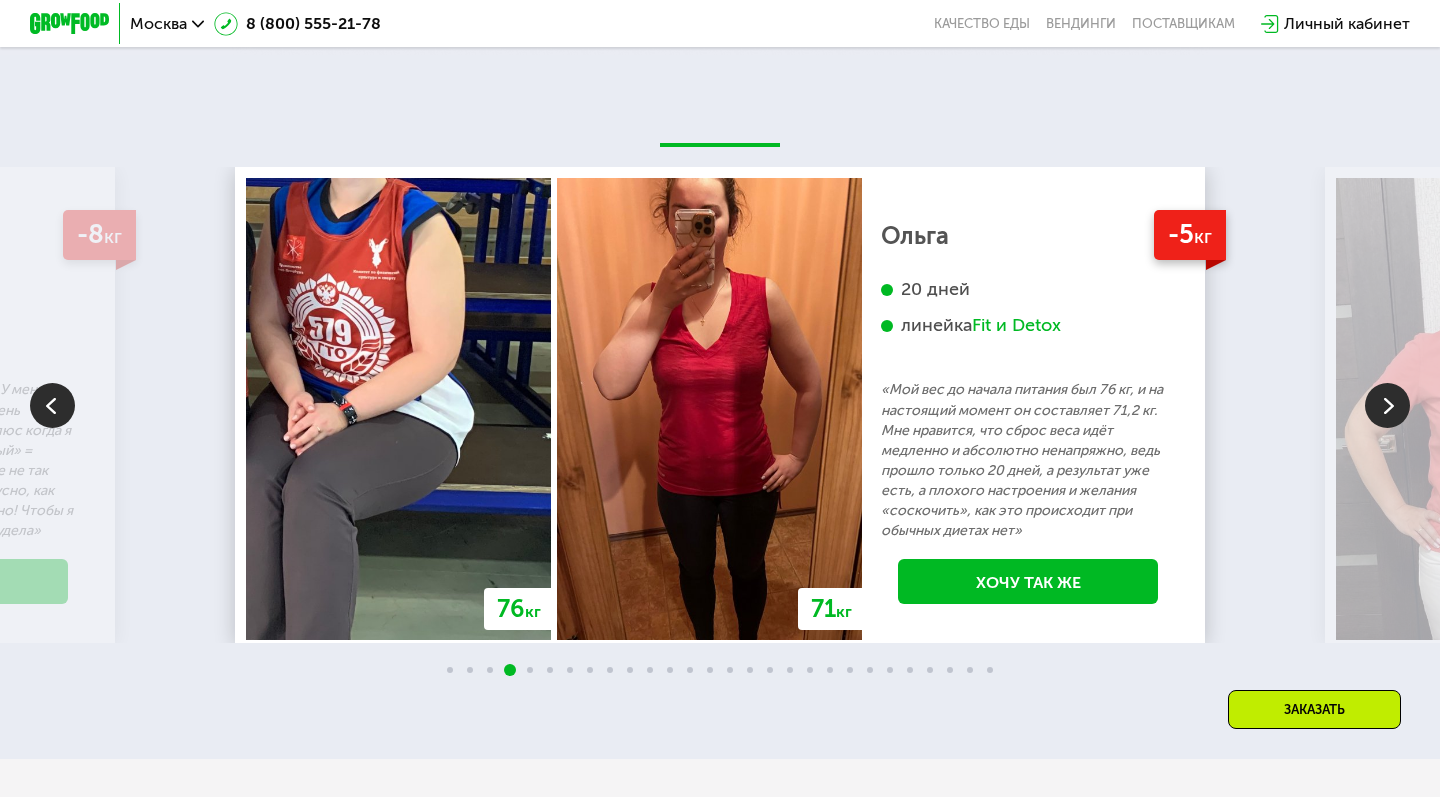 click at bounding box center (1387, 405) 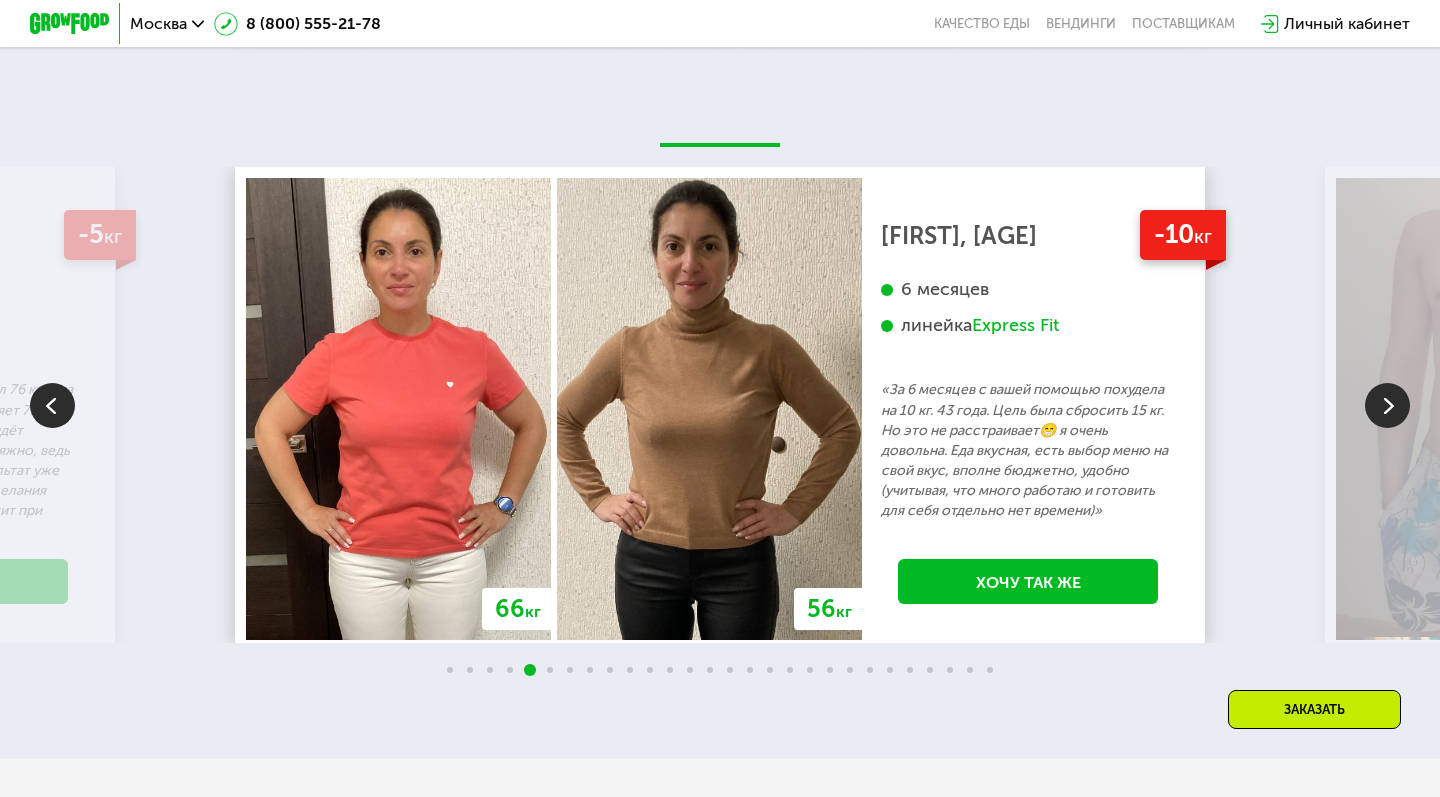 click at bounding box center [1387, 405] 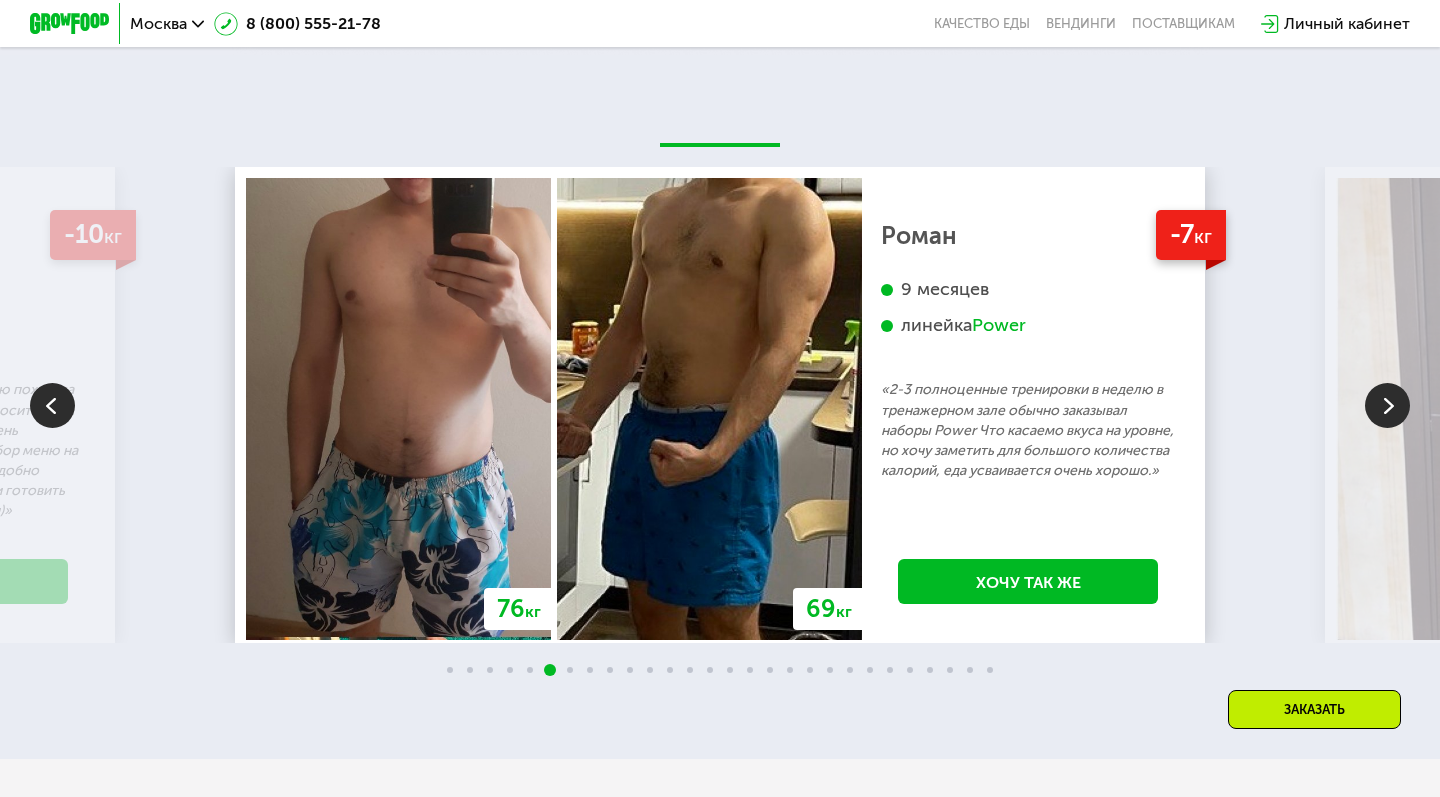 click at bounding box center (1387, 405) 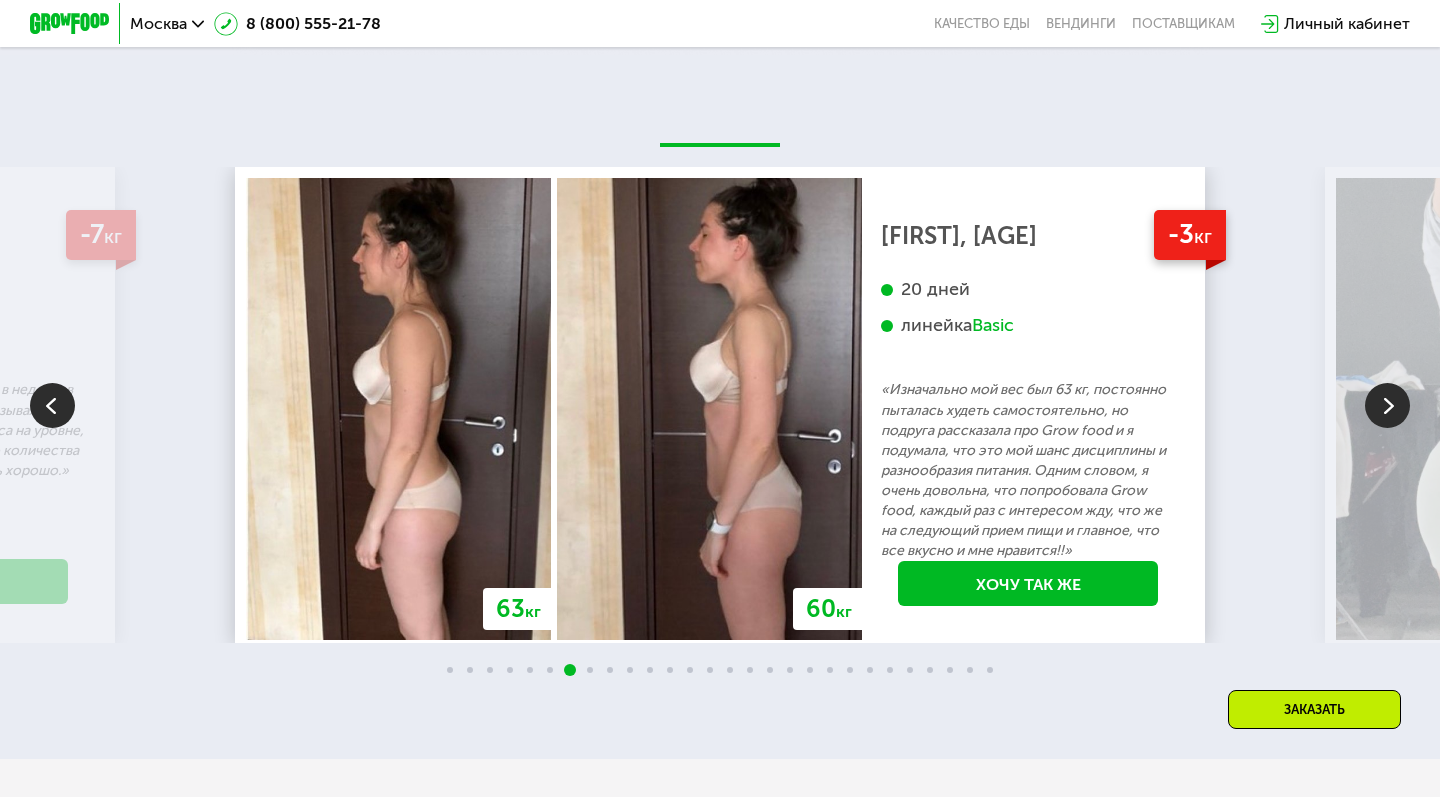 click at bounding box center (1387, 405) 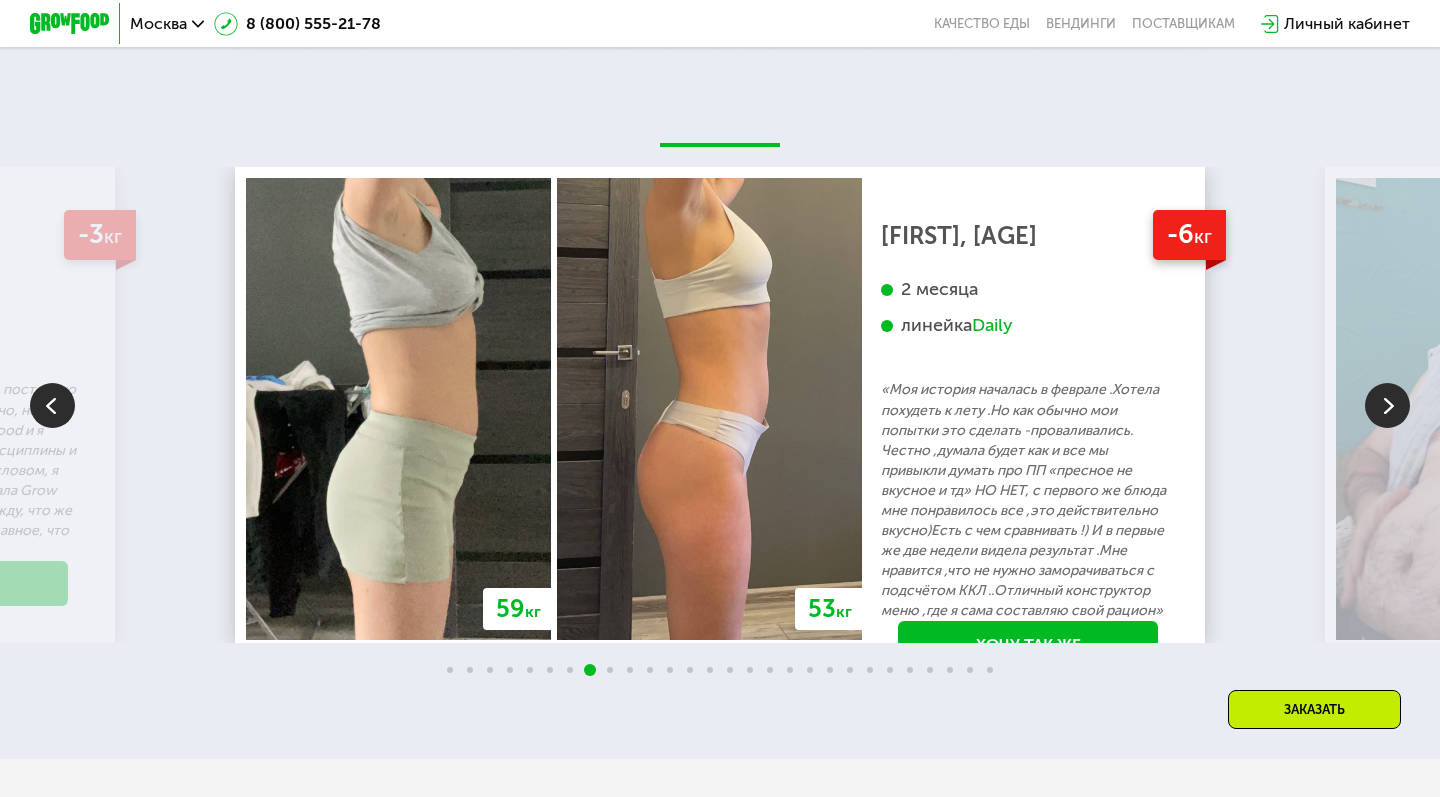 click at bounding box center (1387, 405) 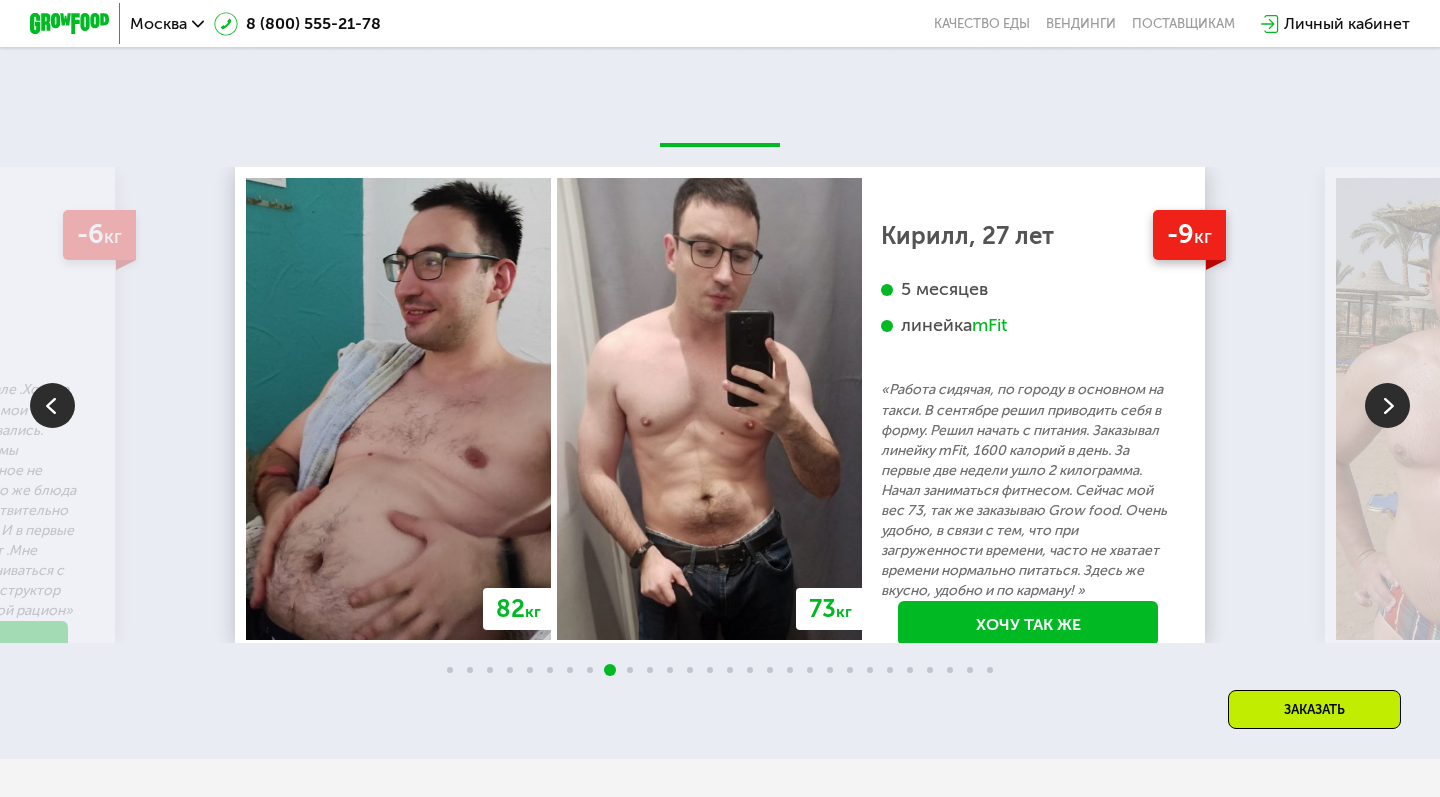 click at bounding box center (1387, 405) 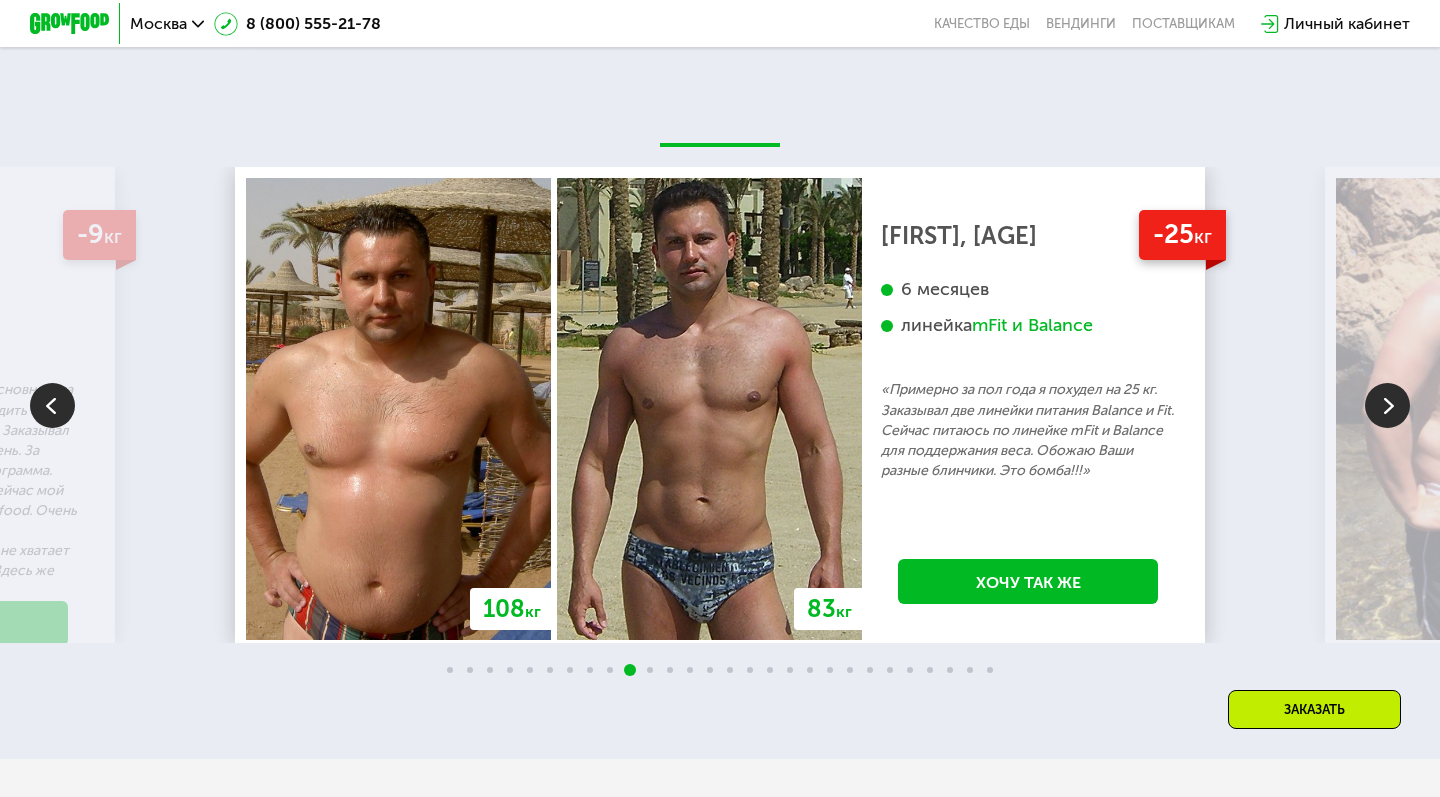 click at bounding box center [1387, 405] 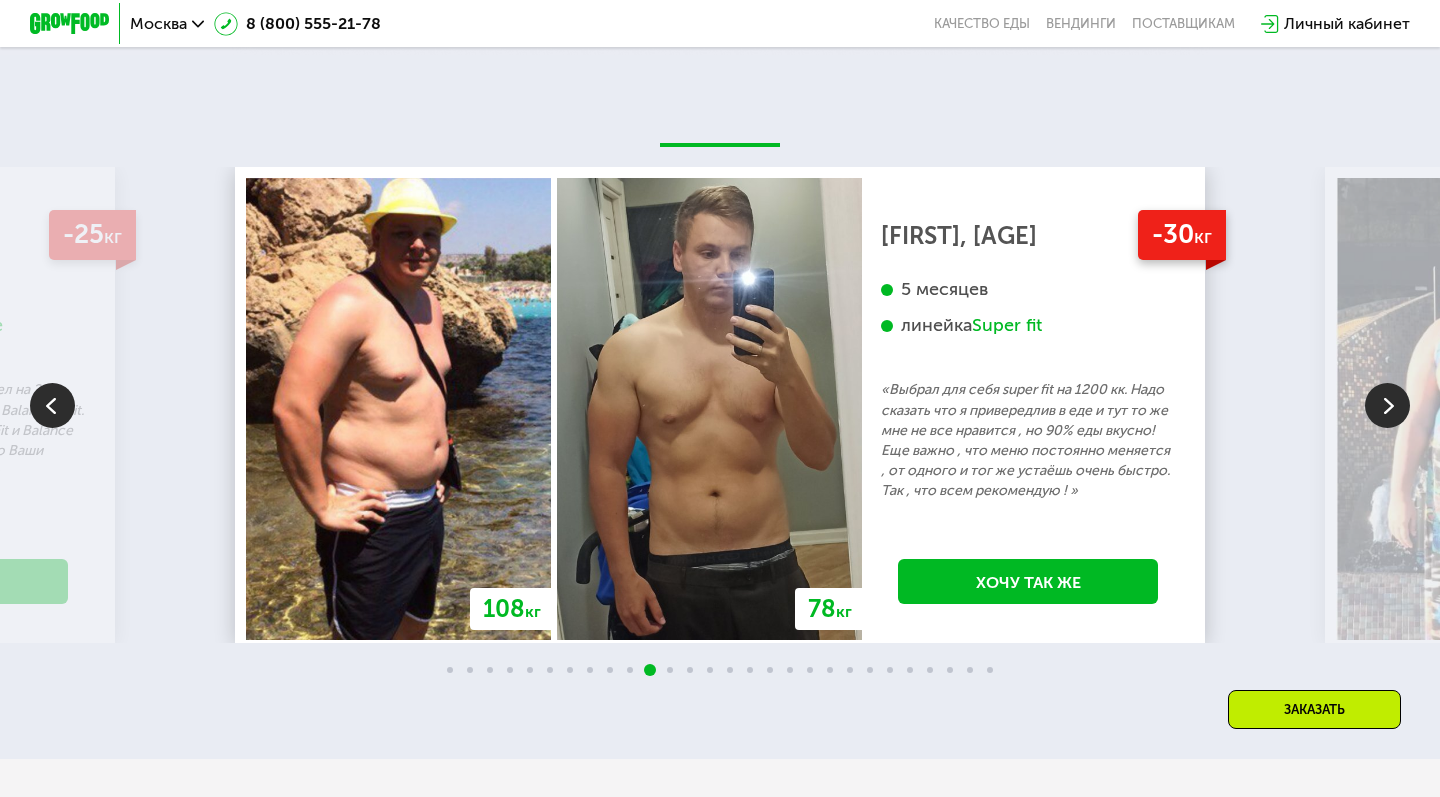 click at bounding box center (1387, 405) 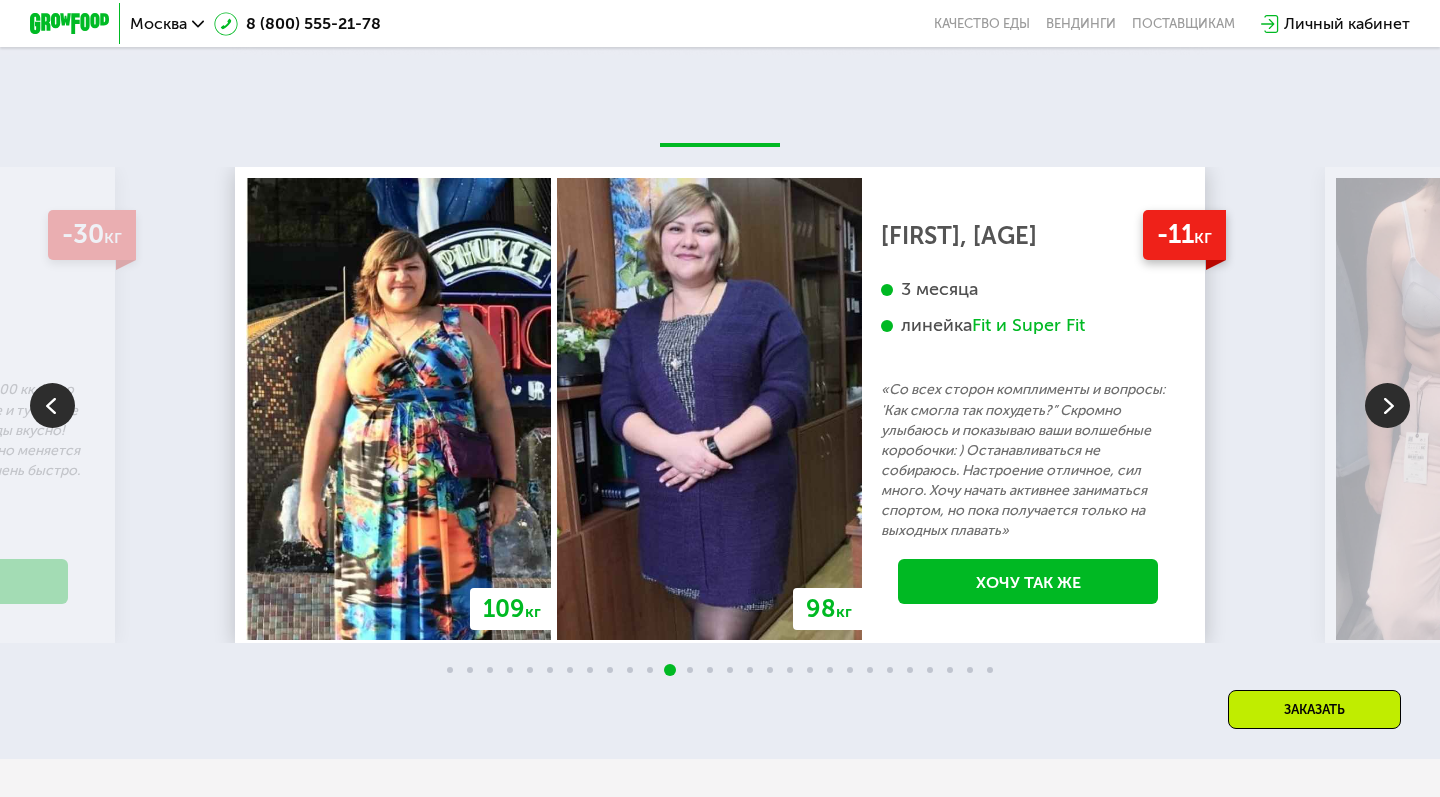 click at bounding box center [1387, 405] 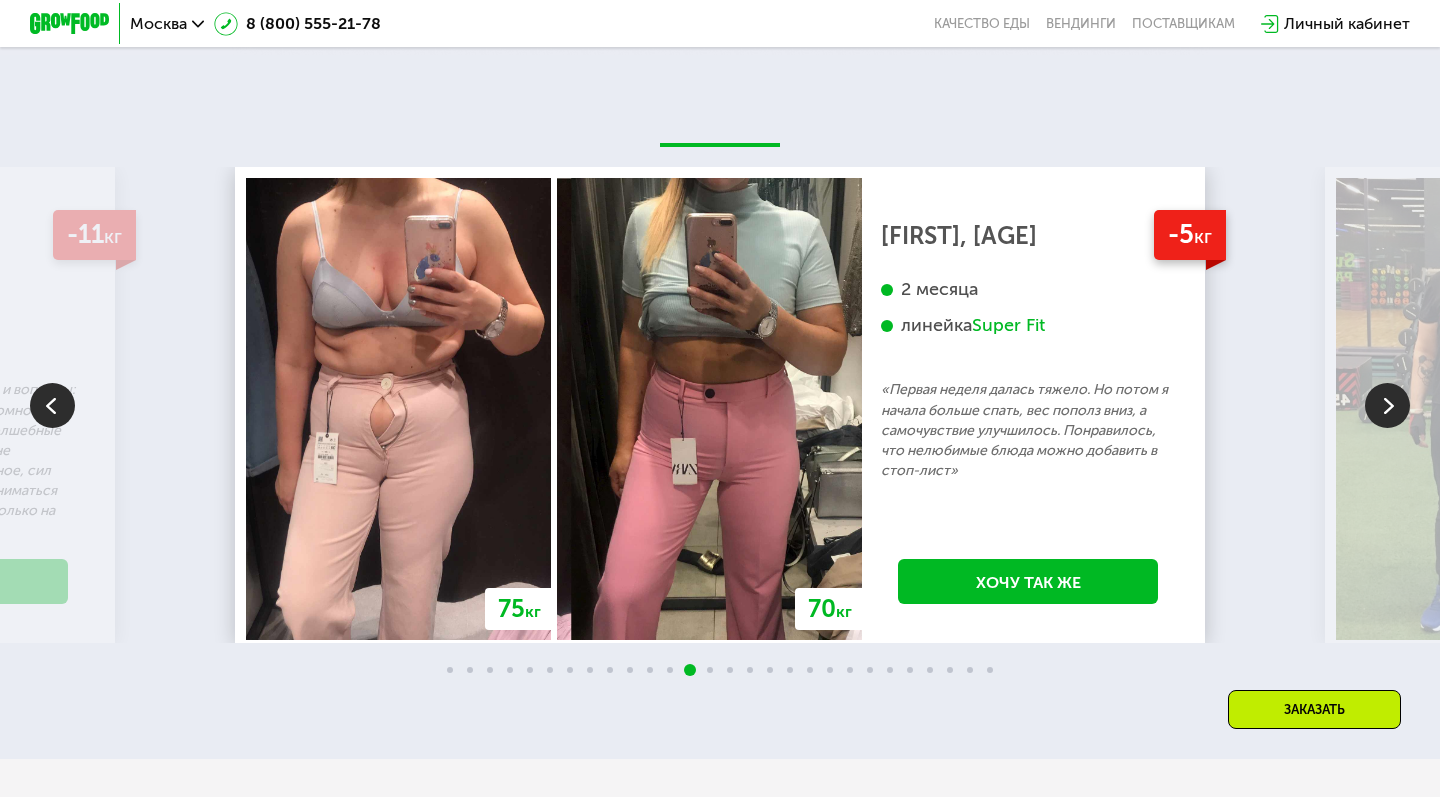 click at bounding box center [1387, 405] 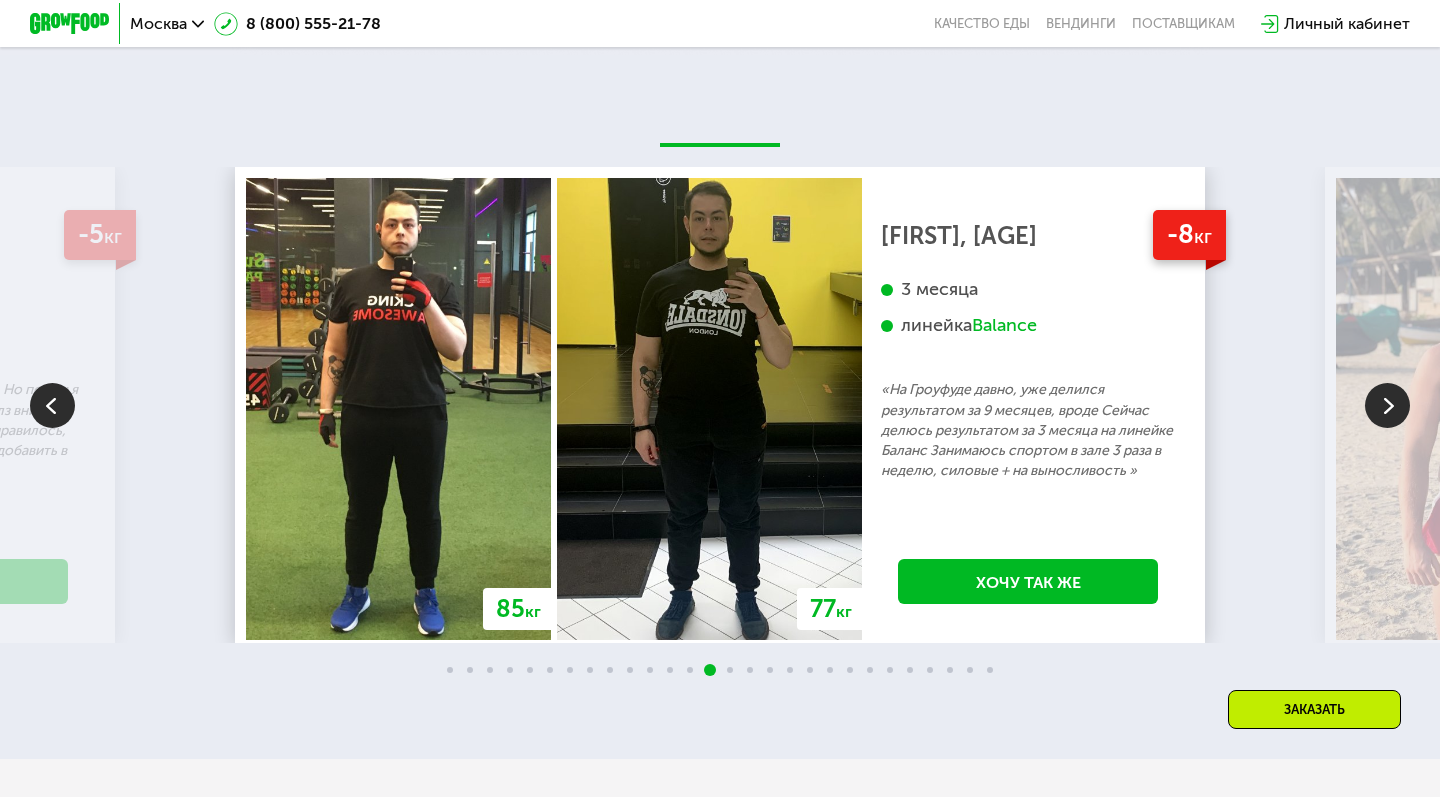 click at bounding box center [1387, 405] 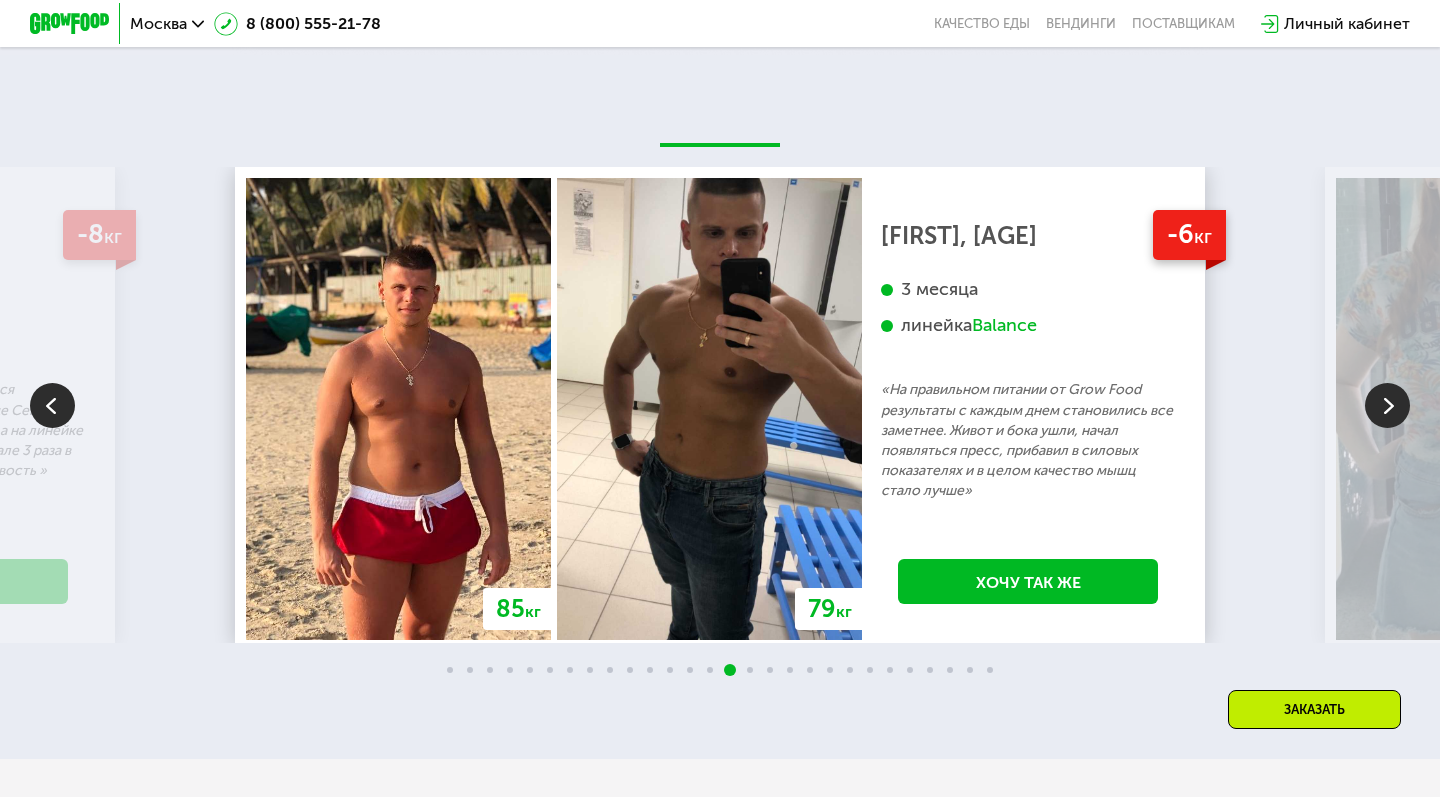 click at bounding box center (1387, 405) 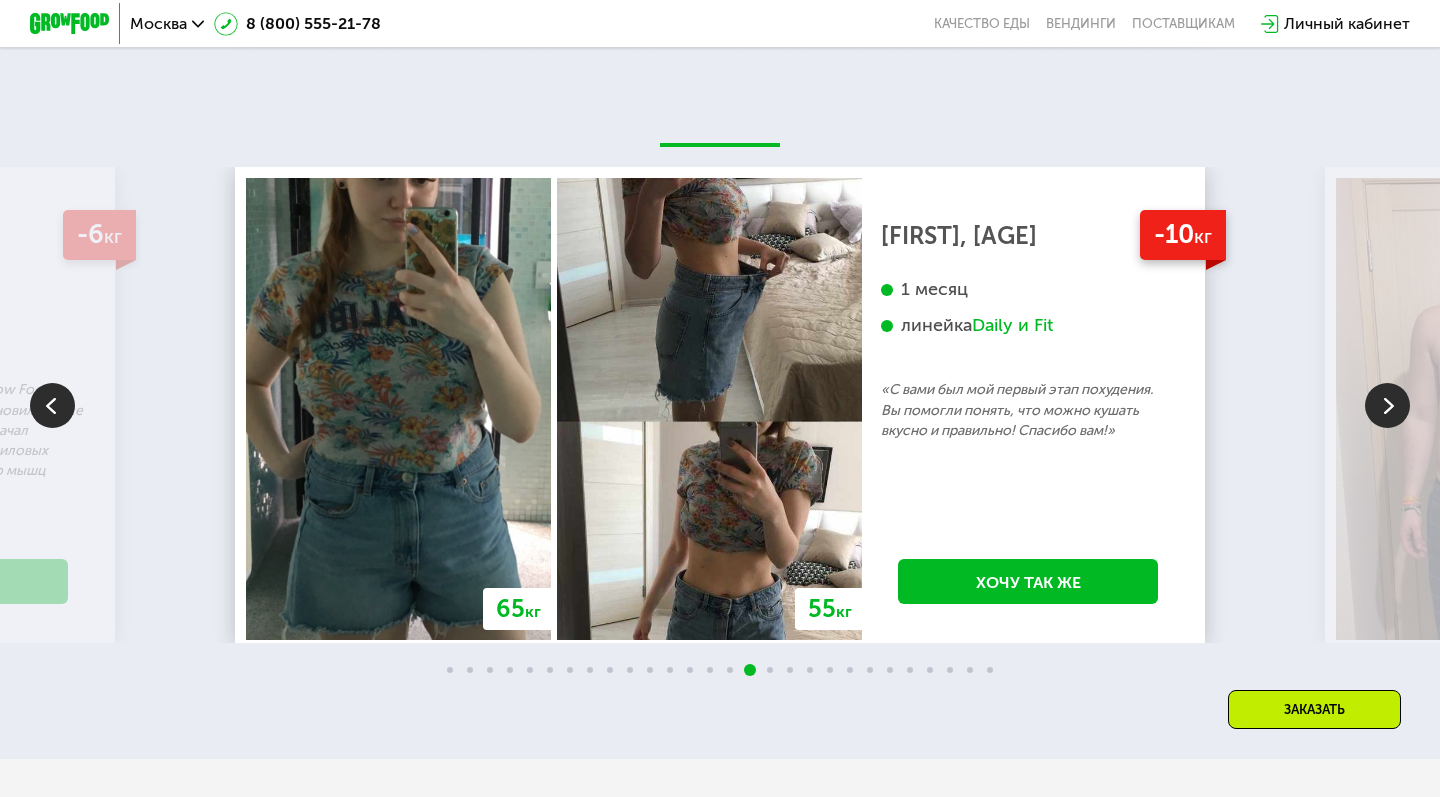 click at bounding box center (1387, 405) 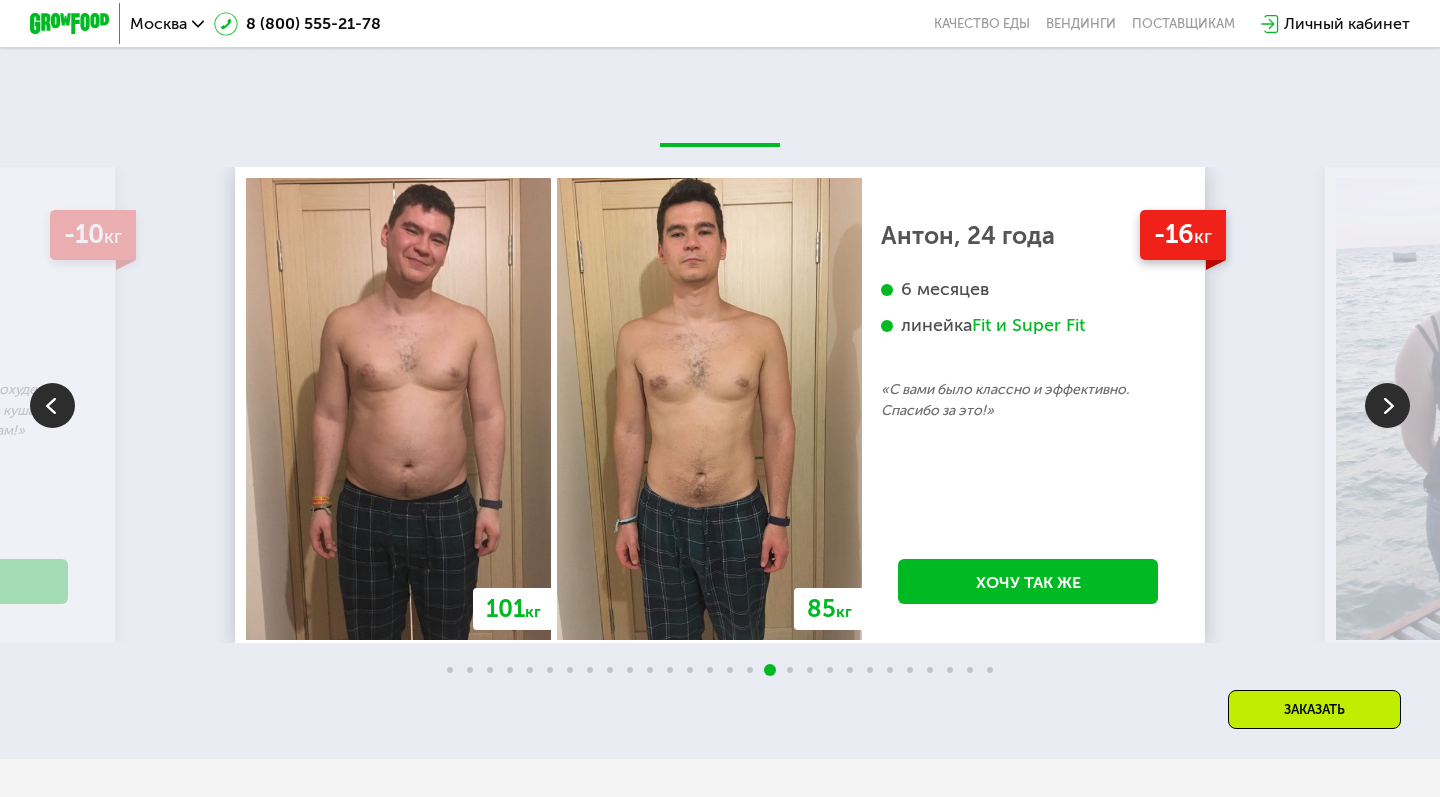click at bounding box center (1387, 405) 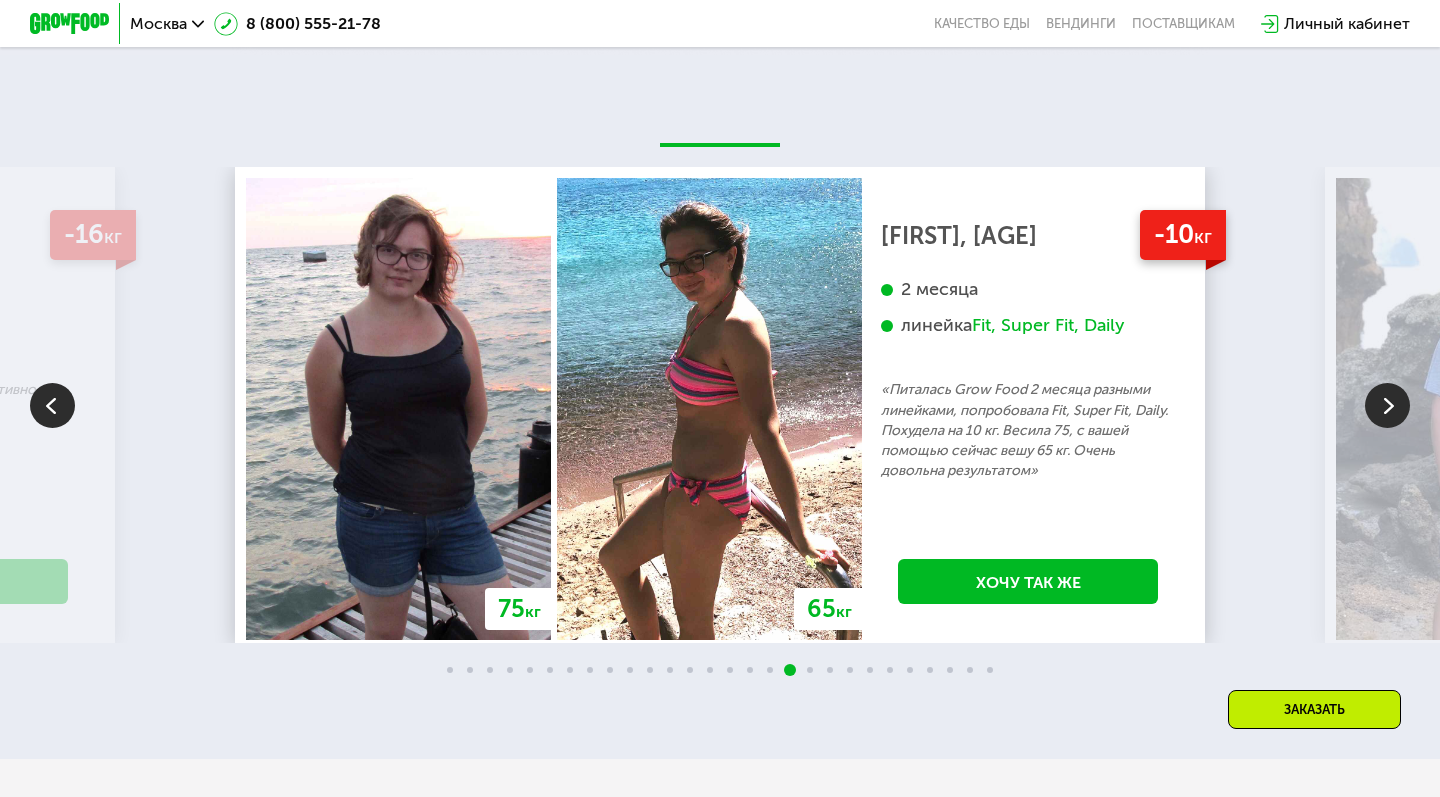 click at bounding box center (1387, 405) 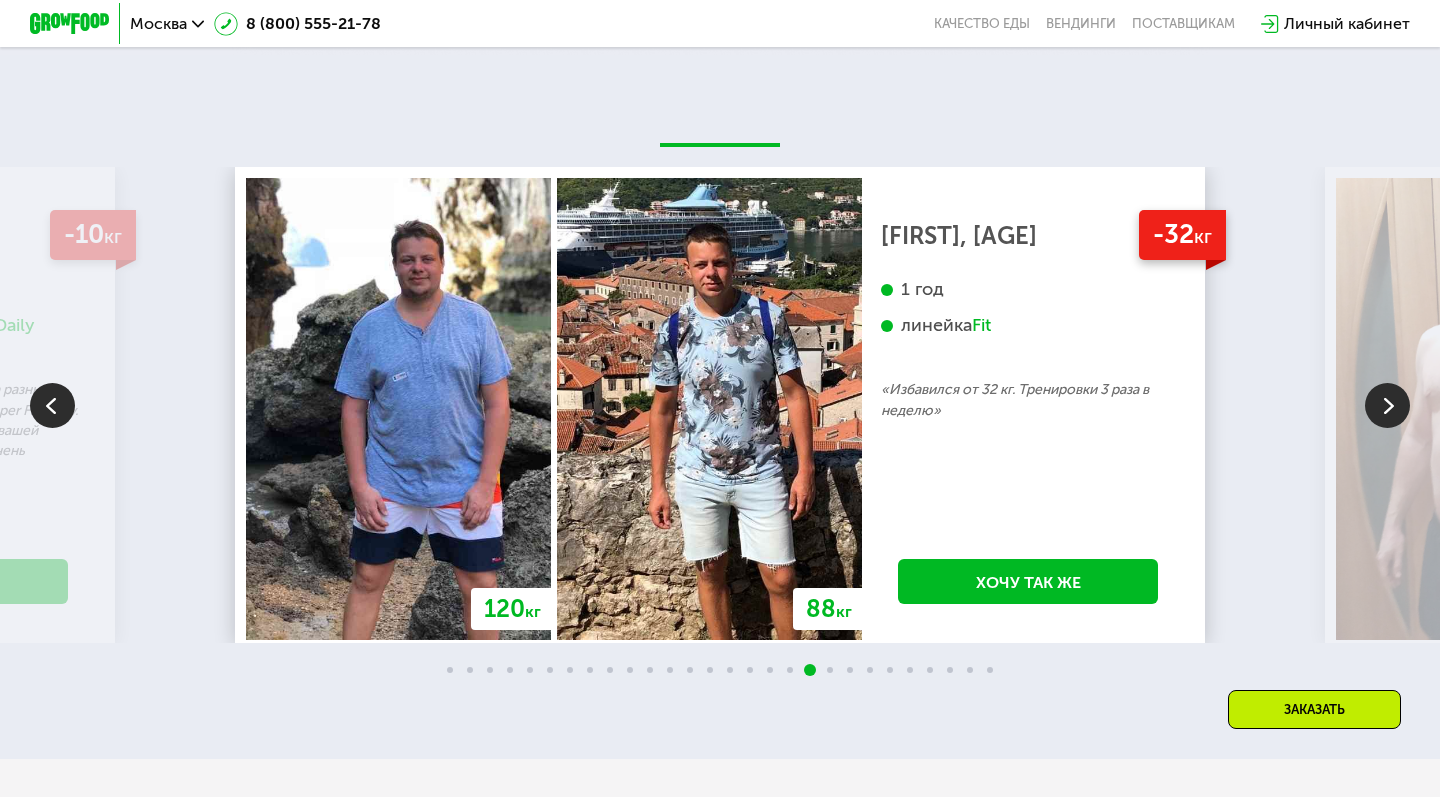 click at bounding box center [1387, 405] 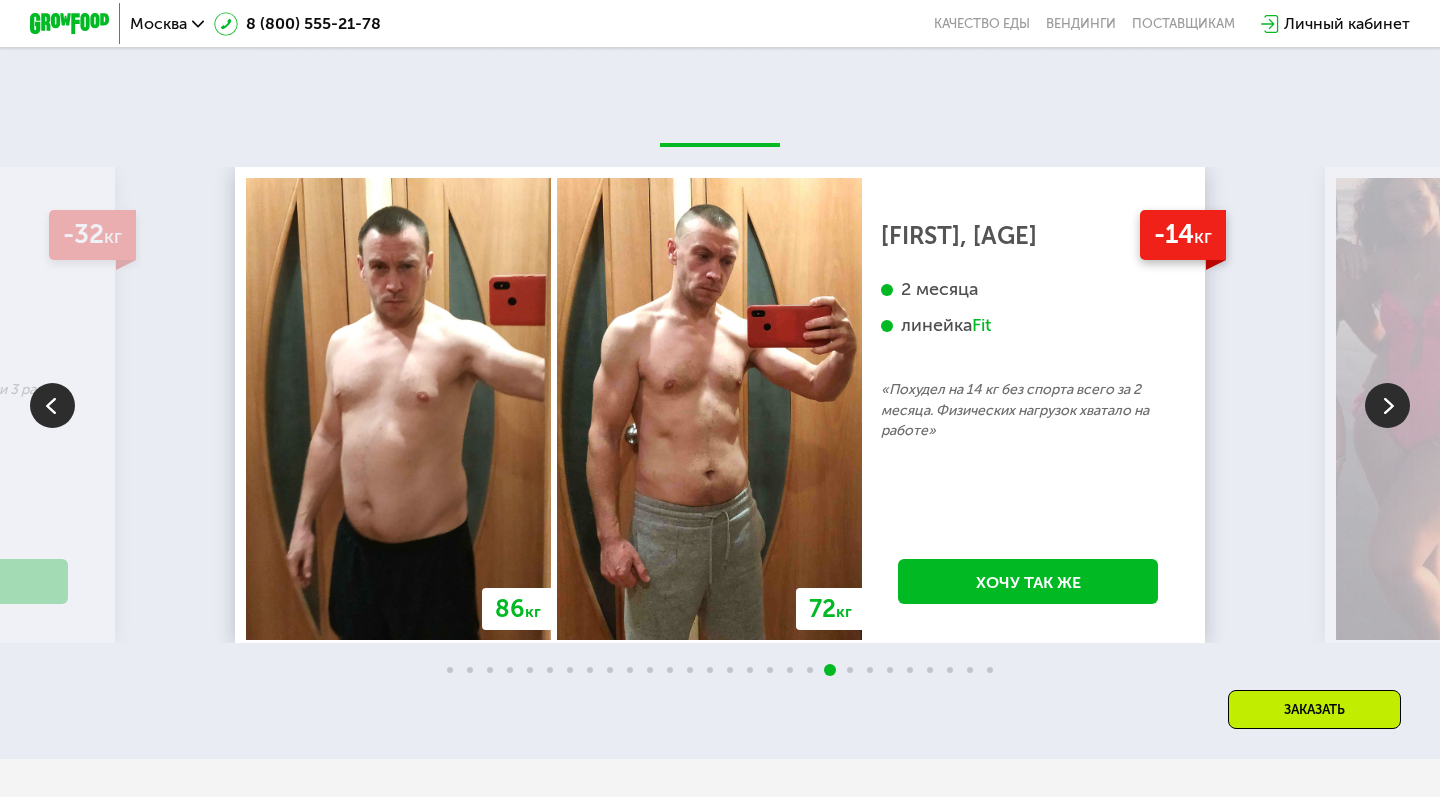click at bounding box center [1387, 405] 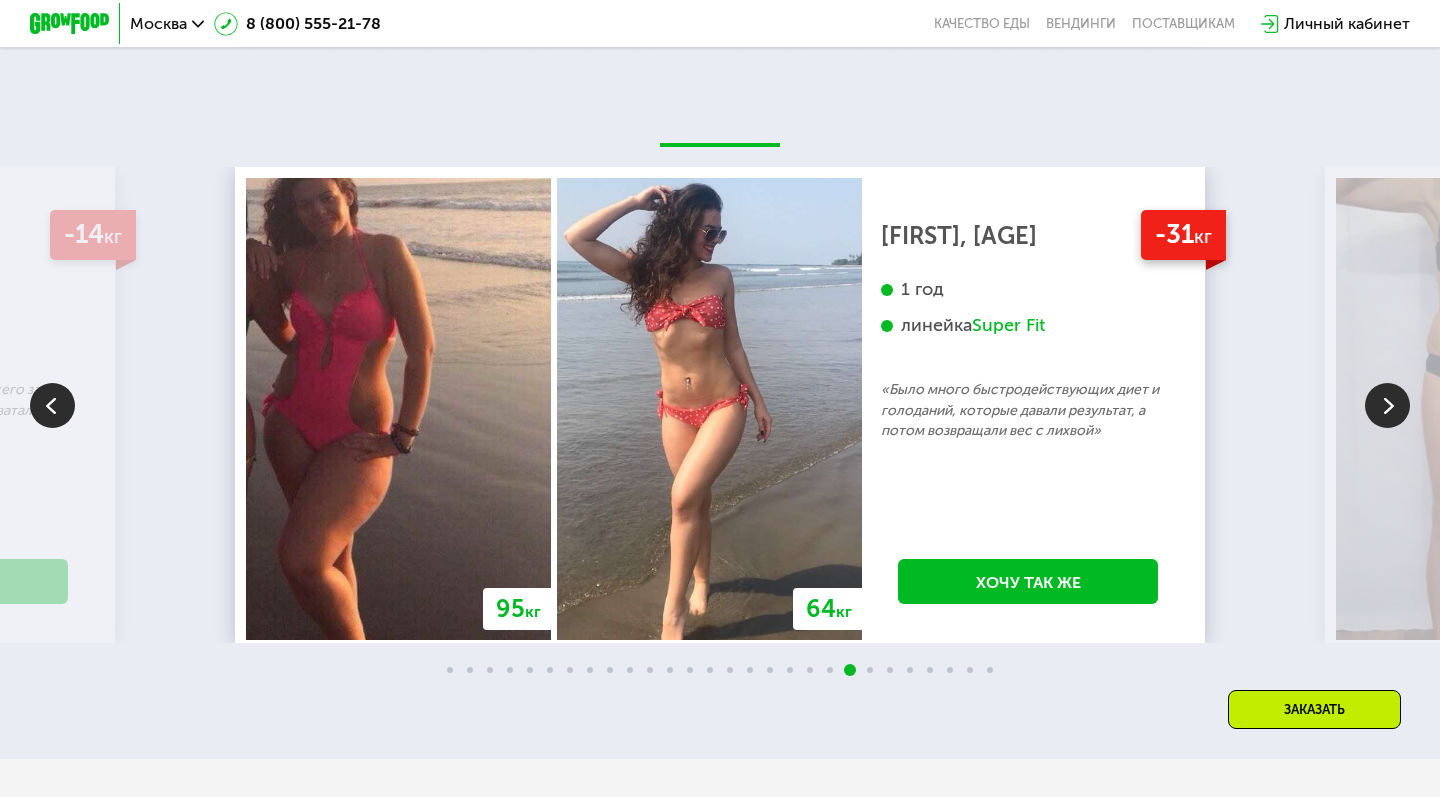 click at bounding box center (1387, 405) 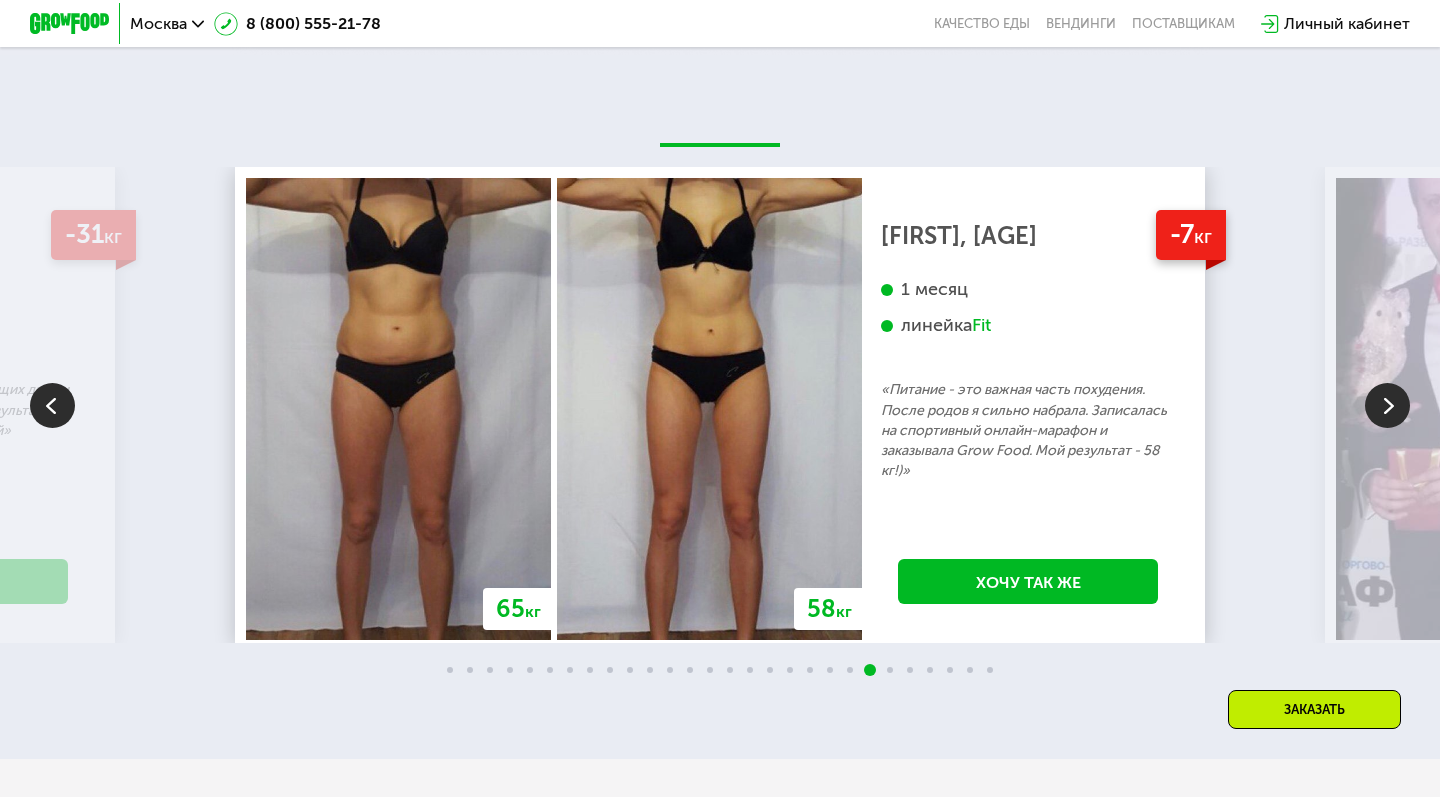 click at bounding box center (1387, 405) 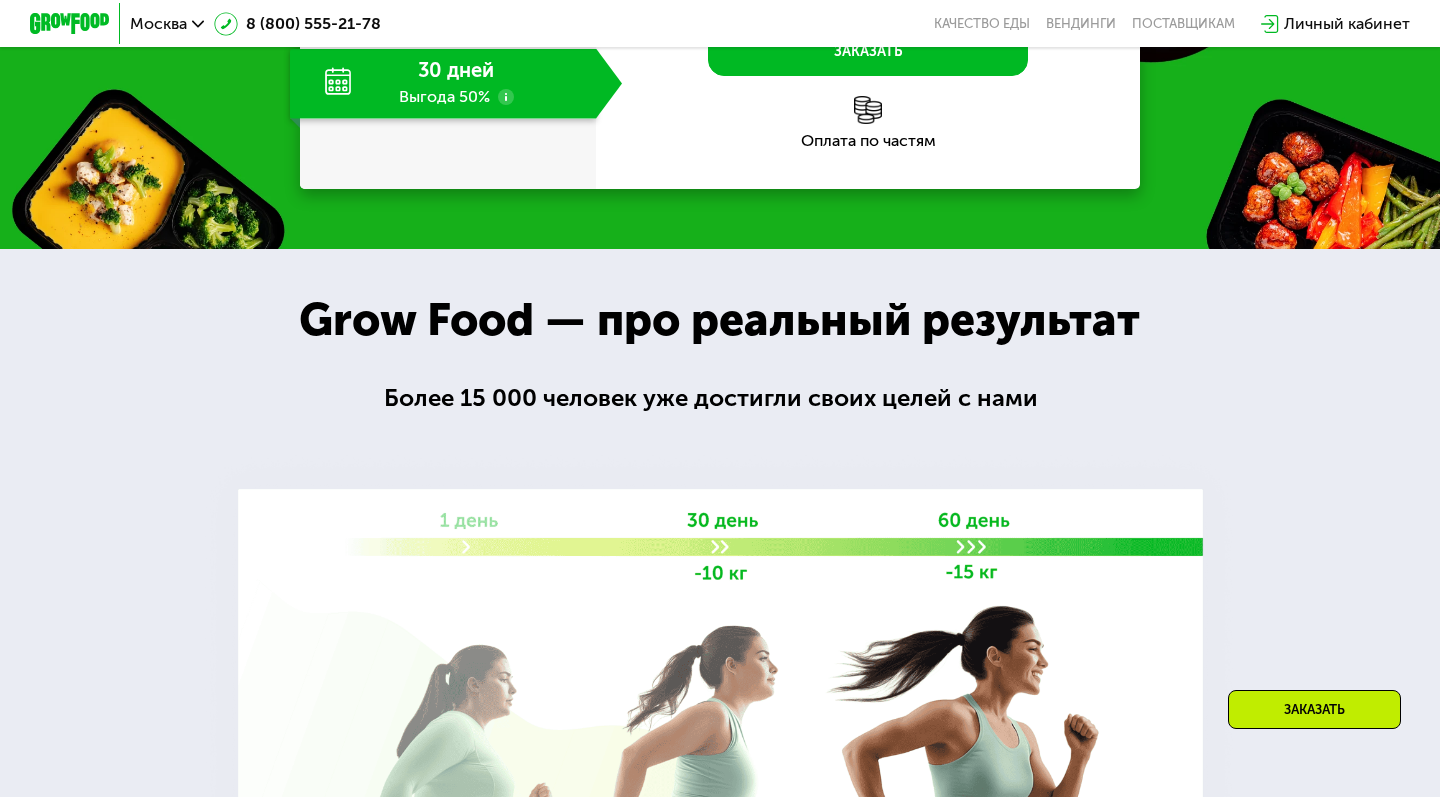 scroll, scrollTop: 1805, scrollLeft: 0, axis: vertical 